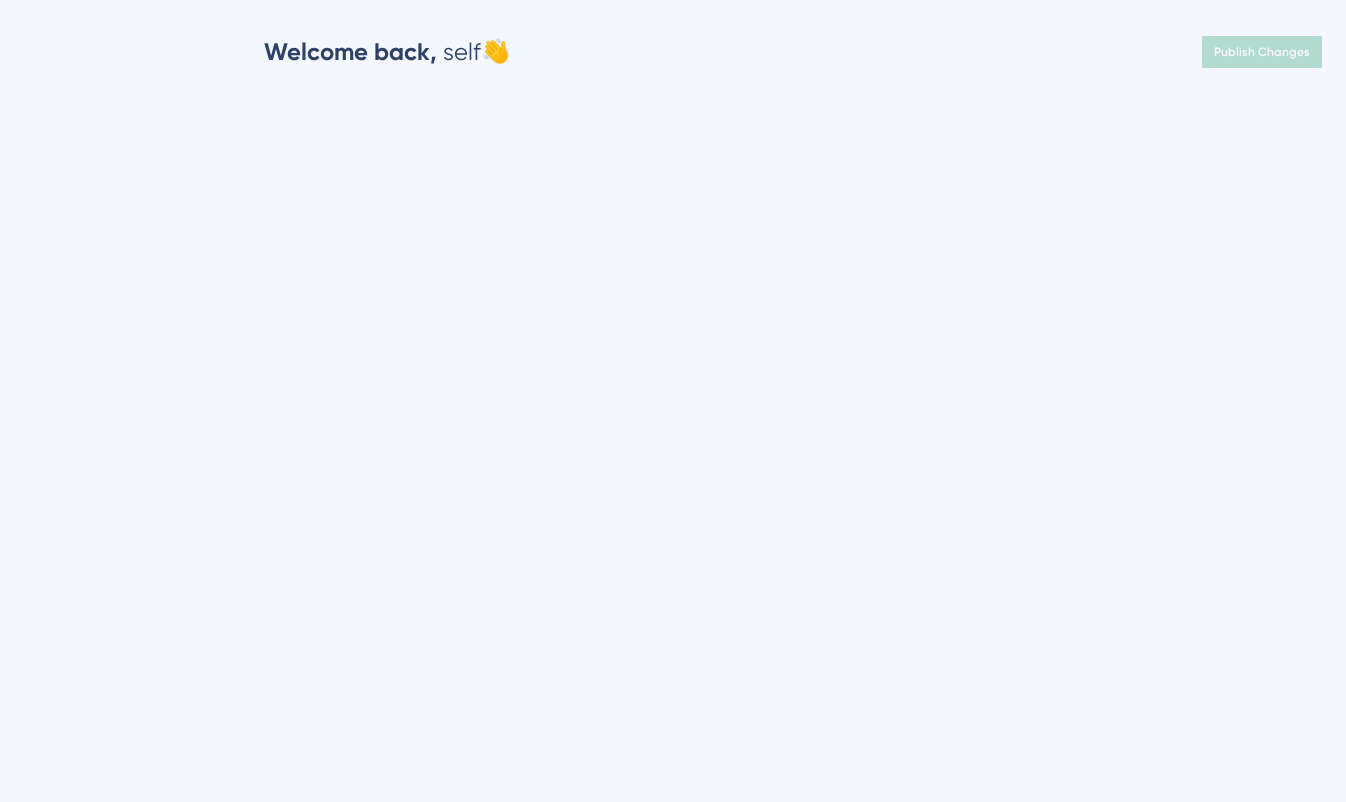 scroll, scrollTop: 0, scrollLeft: 0, axis: both 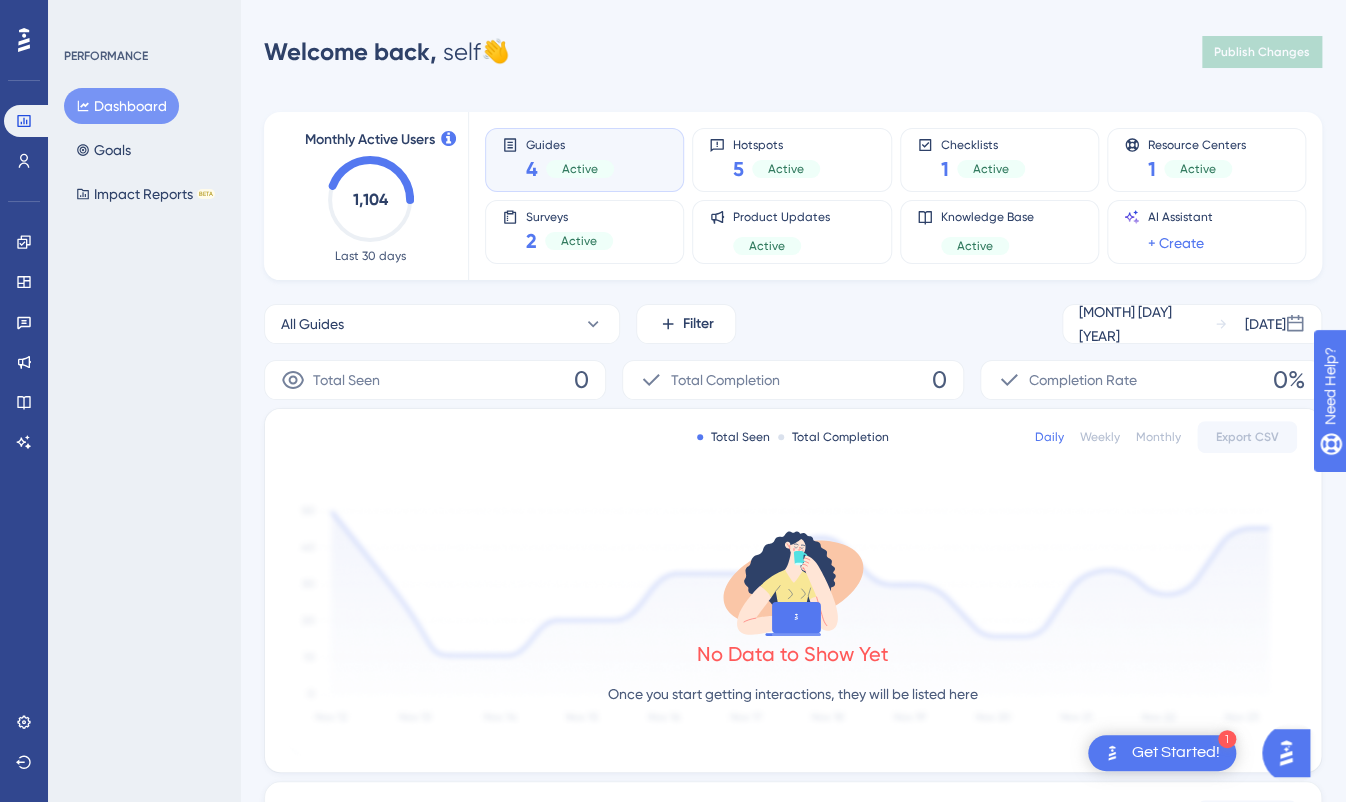 click on "PERFORMANCE Dashboard Goals Impact Reports BETA" at bounding box center (144, 401) 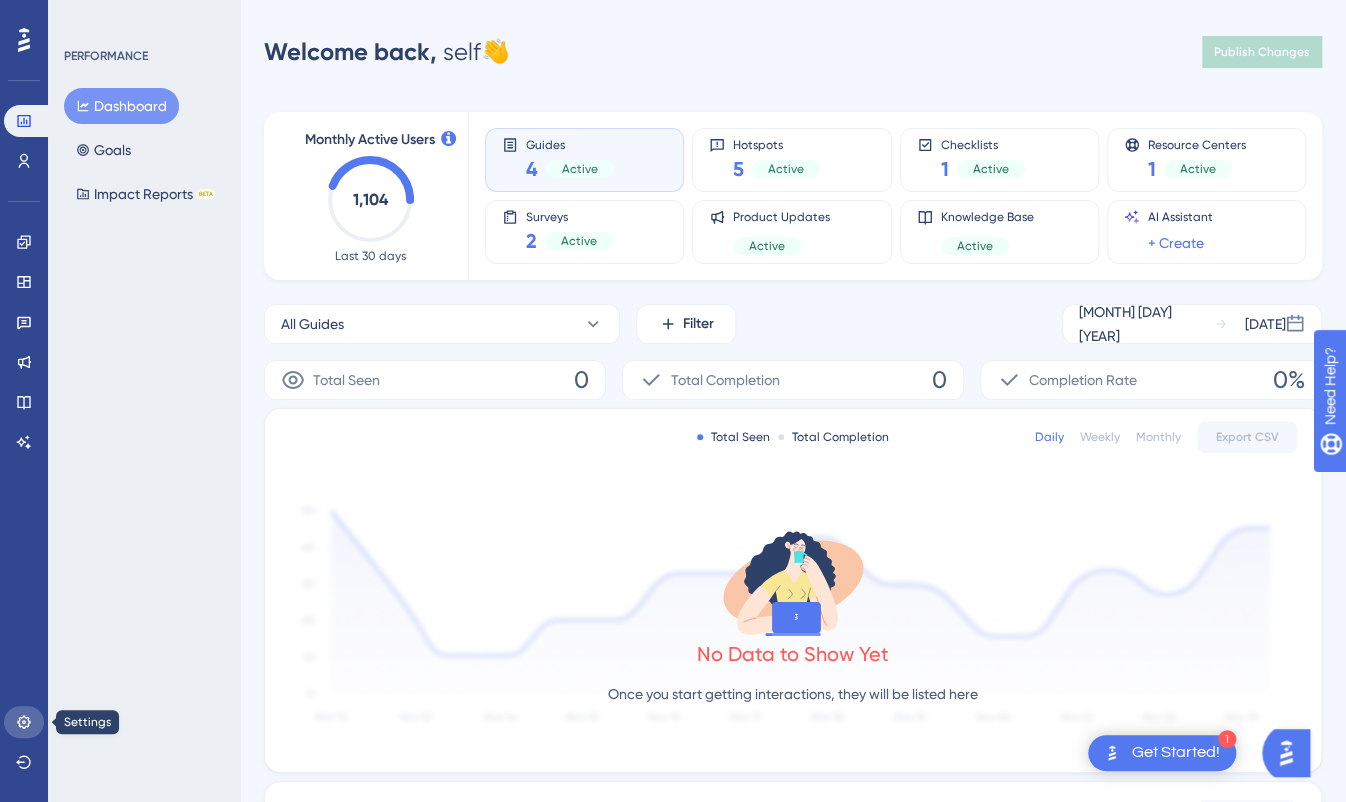 click 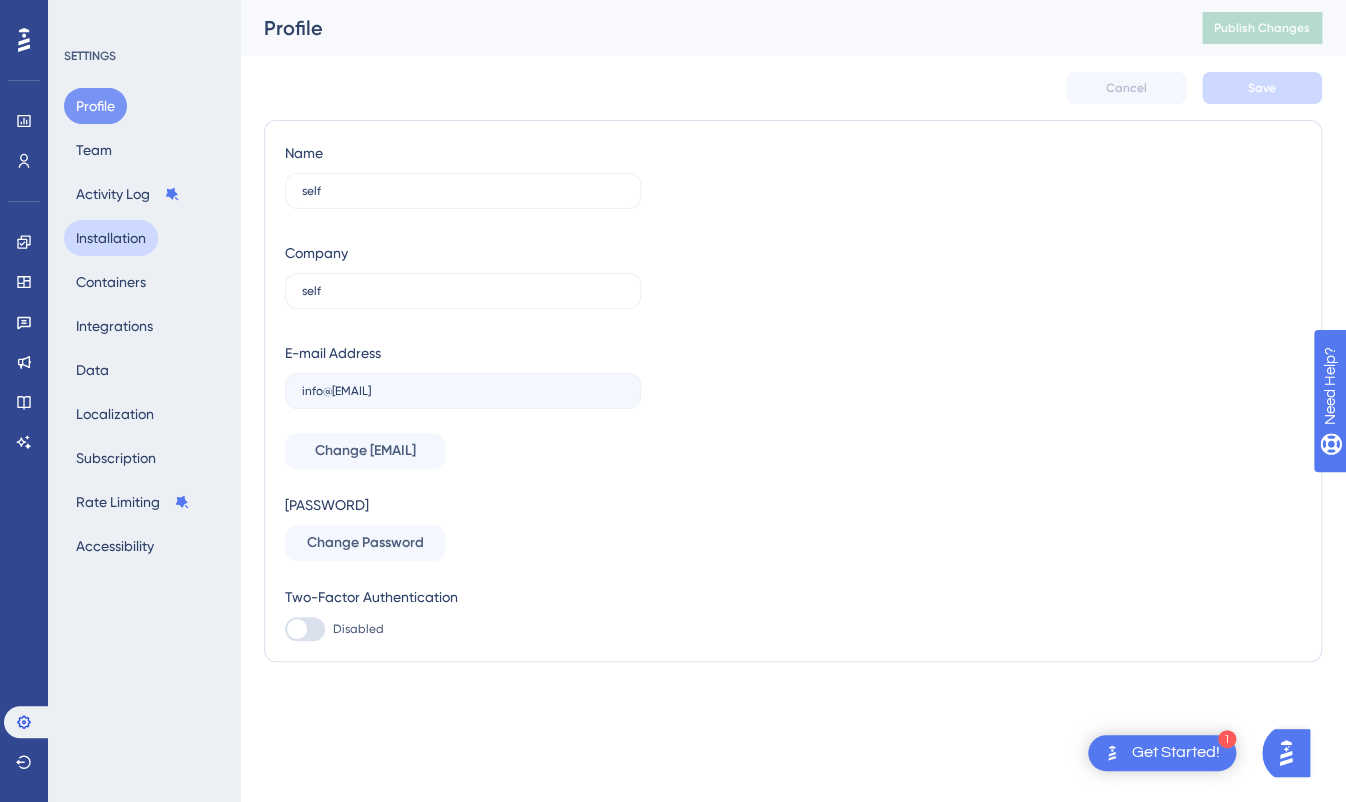 click on "Installation" at bounding box center (111, 238) 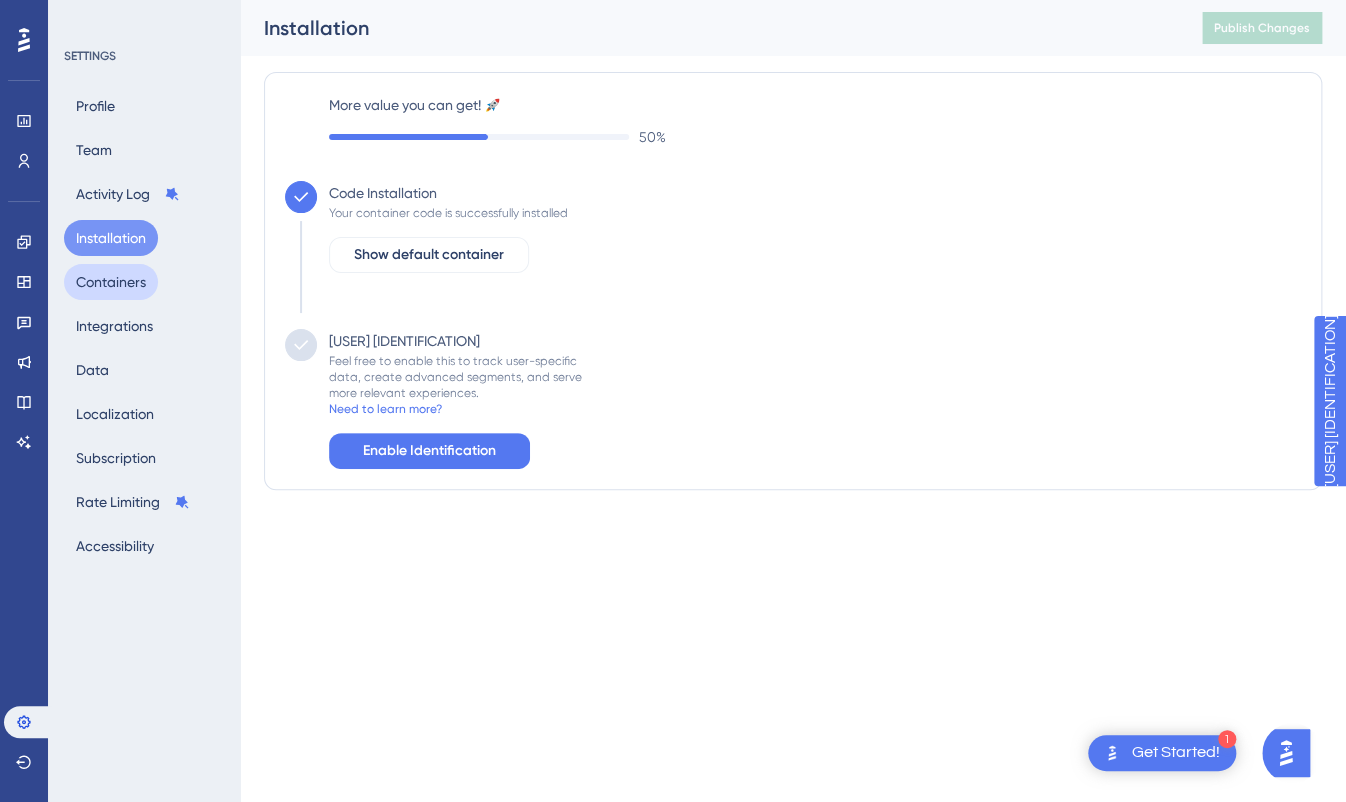 scroll, scrollTop: 0, scrollLeft: 0, axis: both 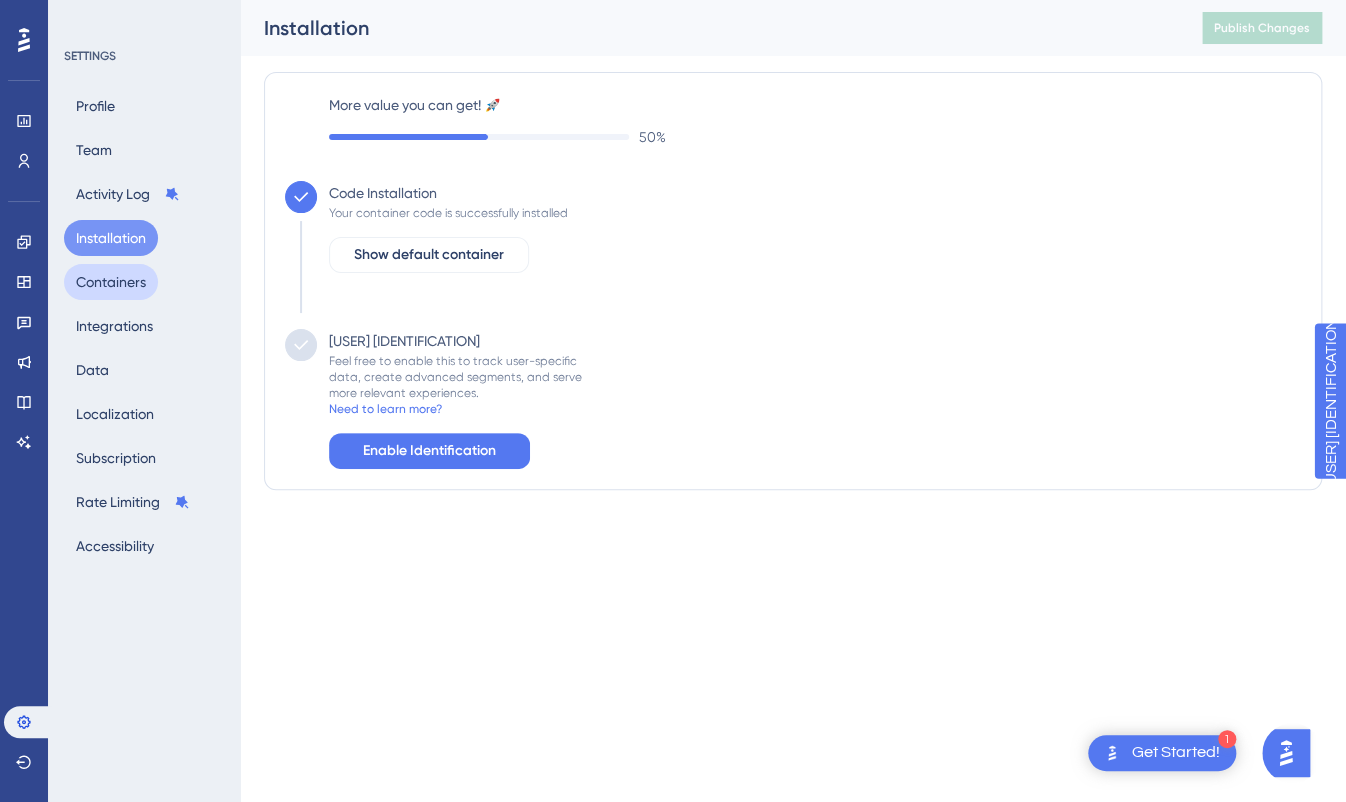 click on "Containers" at bounding box center [111, 282] 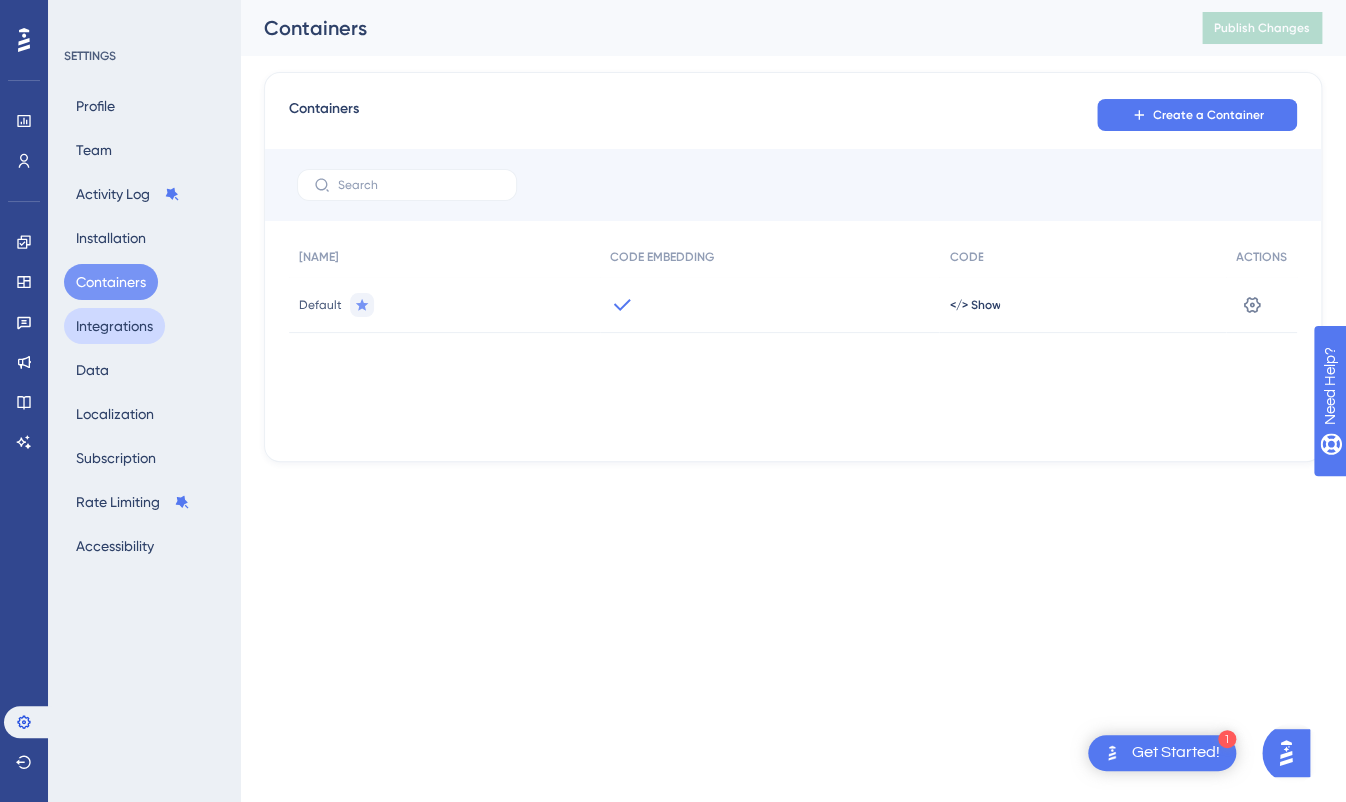 scroll, scrollTop: 0, scrollLeft: 0, axis: both 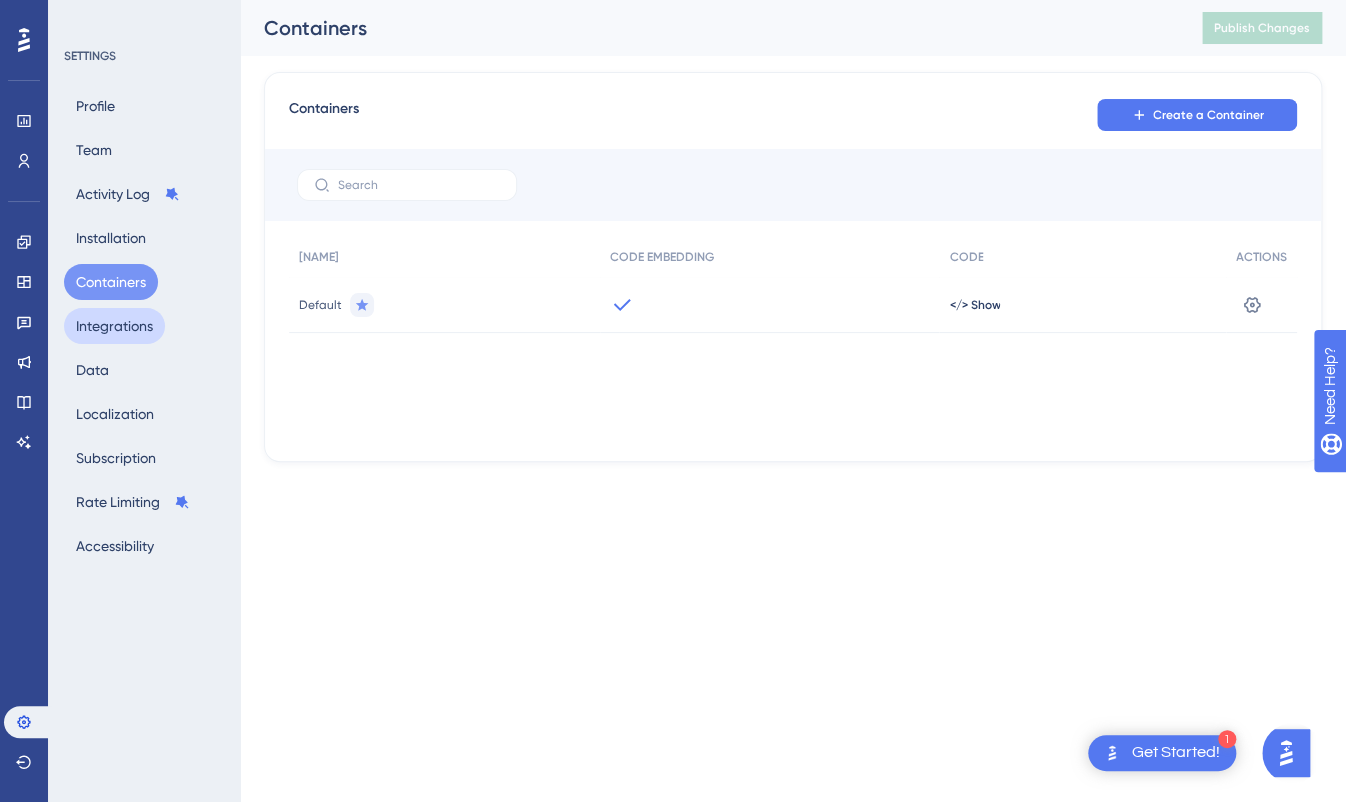 click on "Integrations" at bounding box center [114, 326] 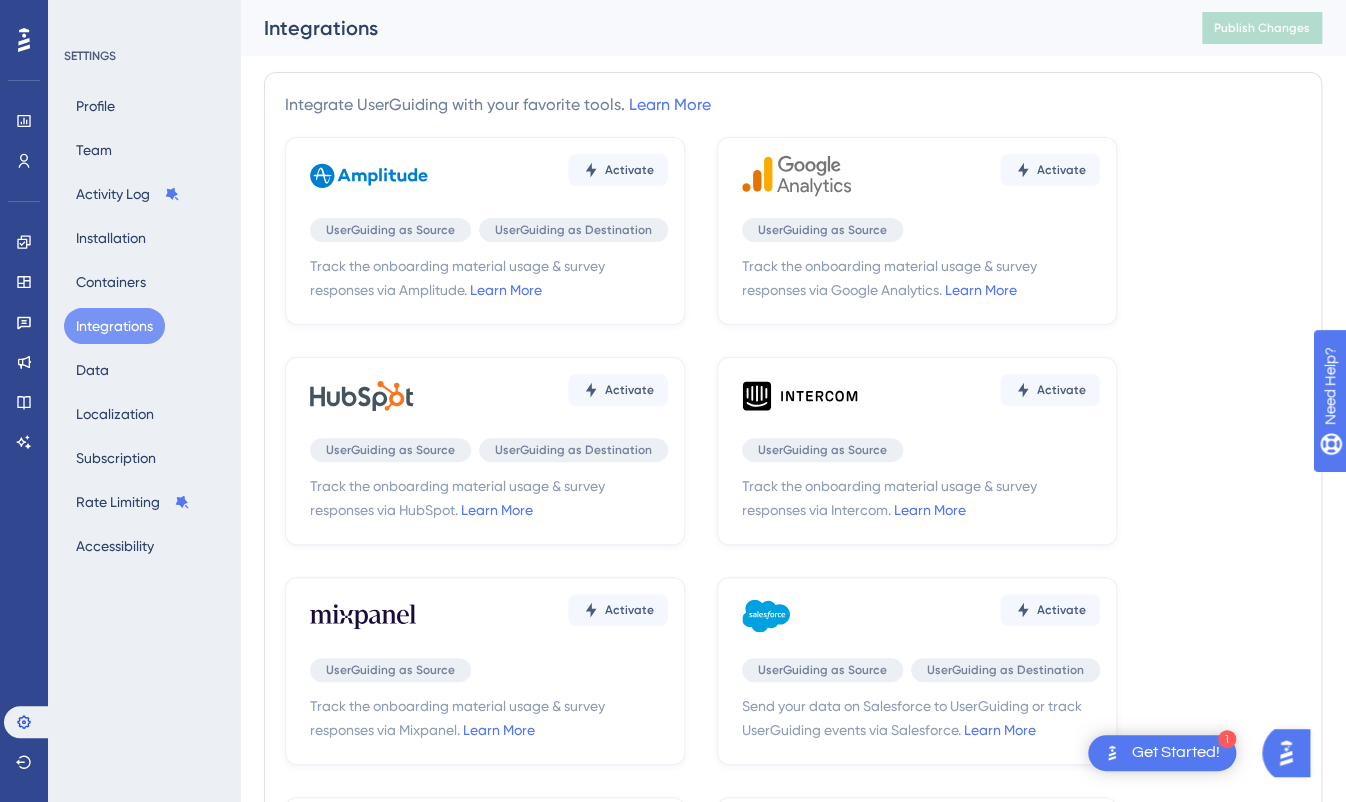 click on "Profile Team Activity Log Installation Containers Integrations Data Localization Subscription Rate Limiting Accessibility" at bounding box center [145, 326] 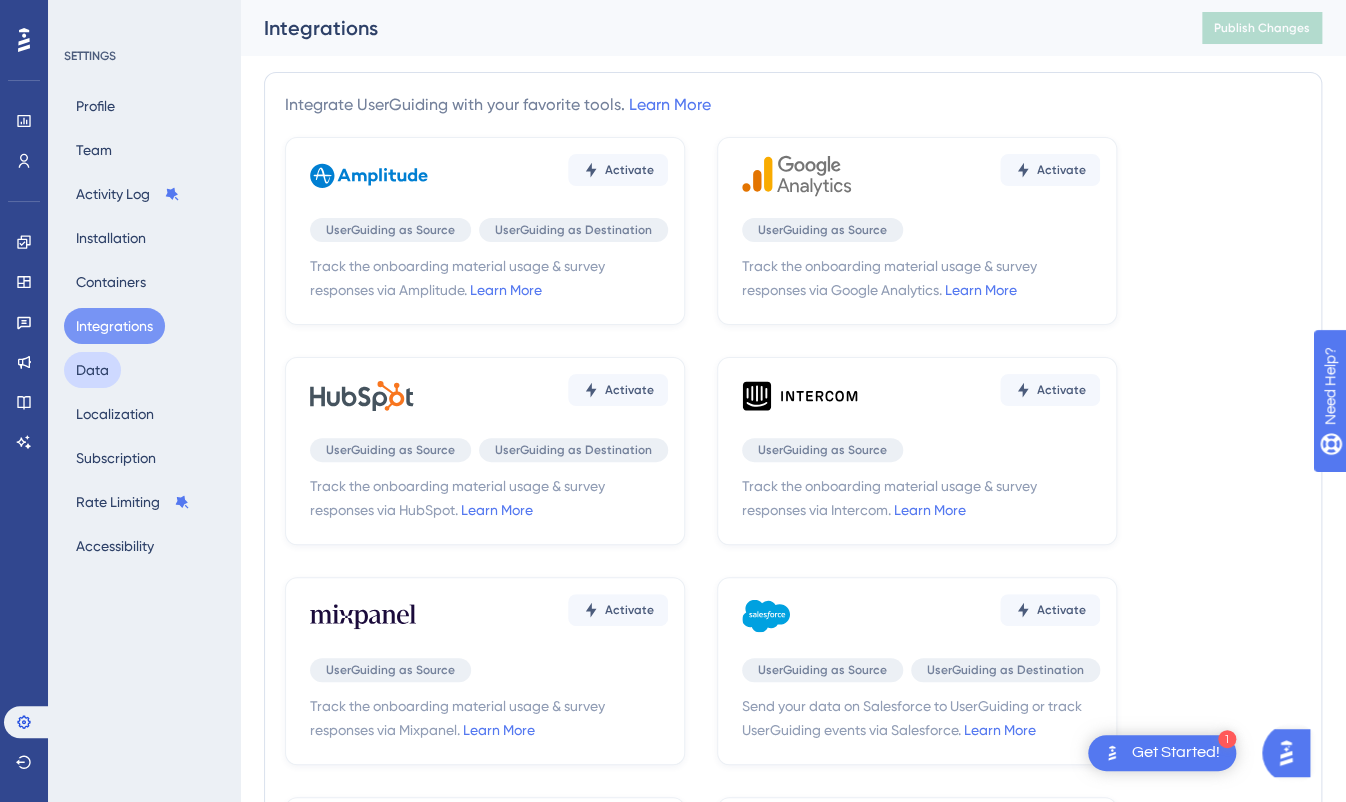 click on "Data" at bounding box center [92, 370] 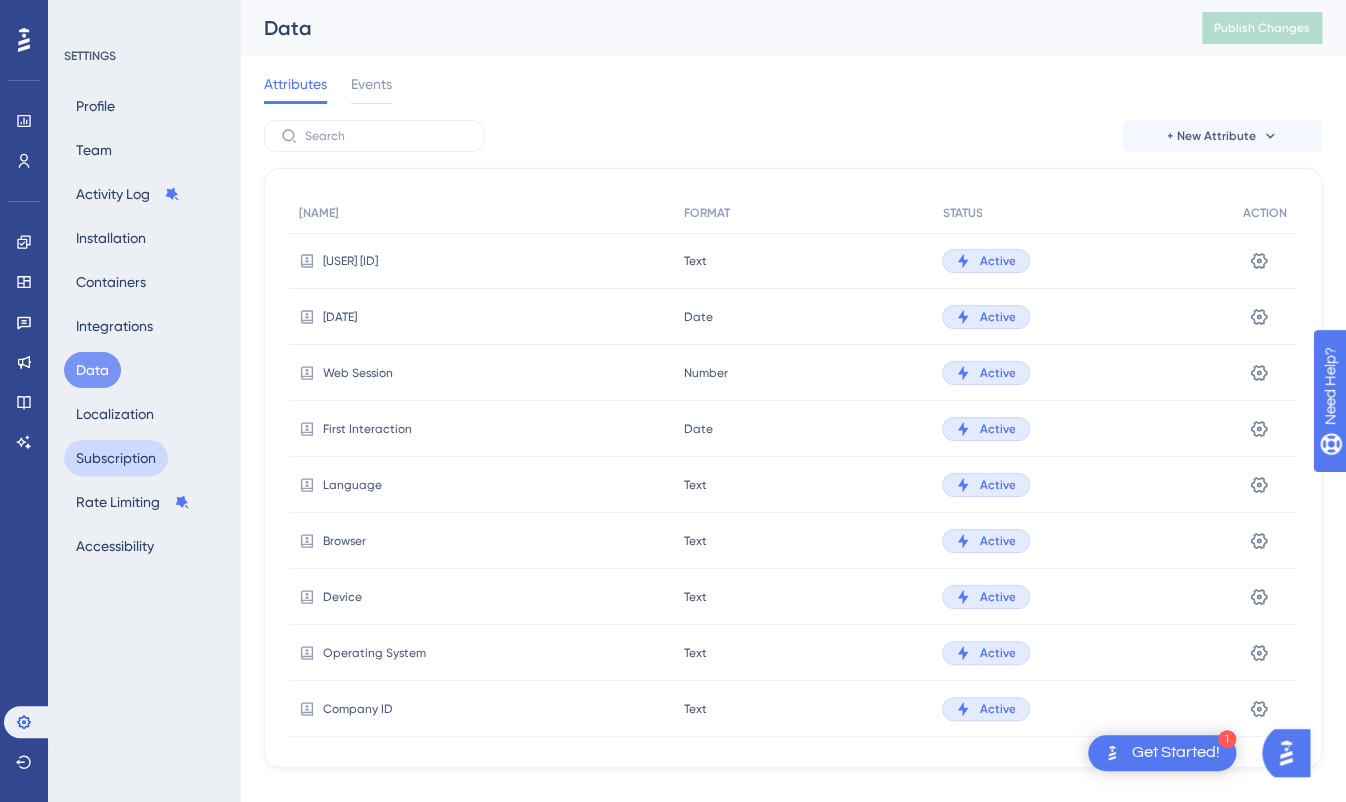 click on "Subscription" at bounding box center (116, 458) 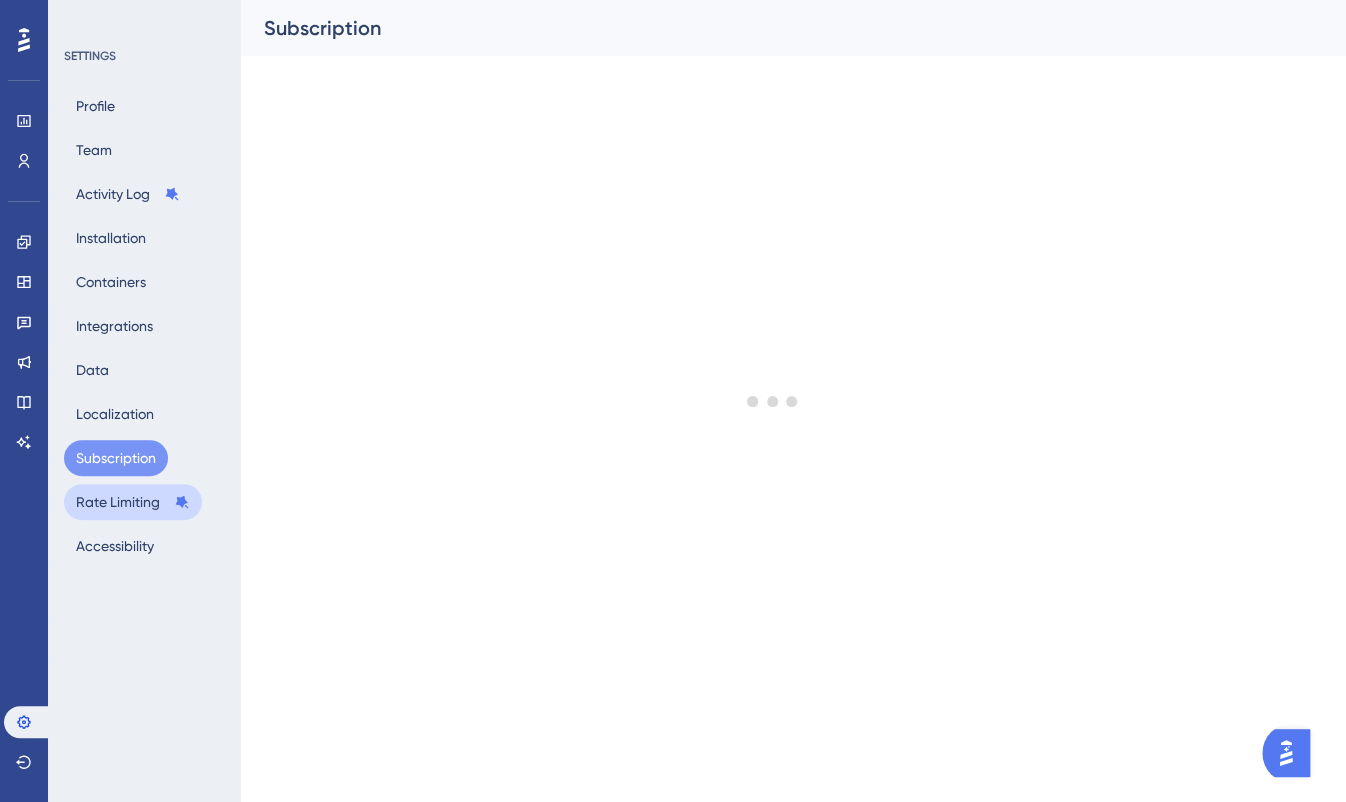 click on "Rate Limiting" at bounding box center [133, 502] 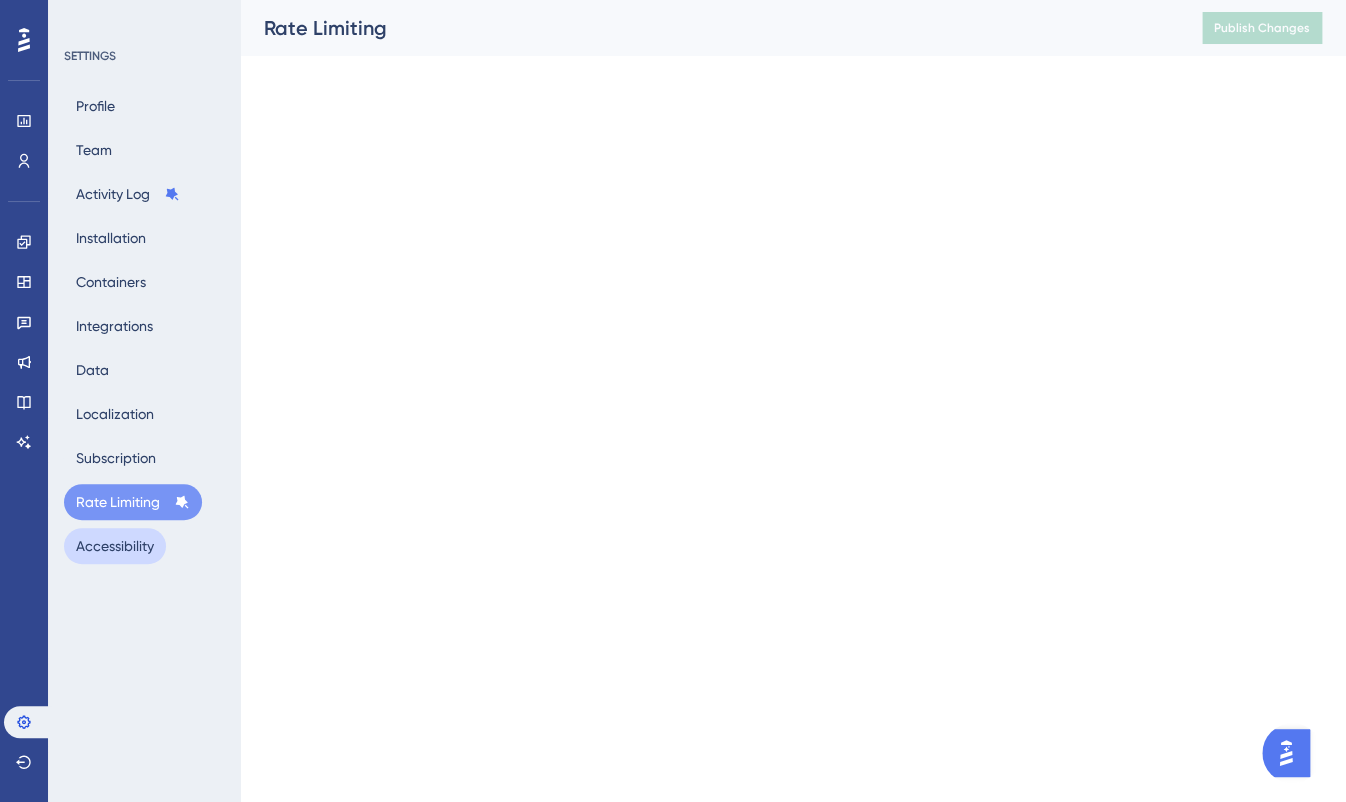 click on "Accessibility" at bounding box center [115, 546] 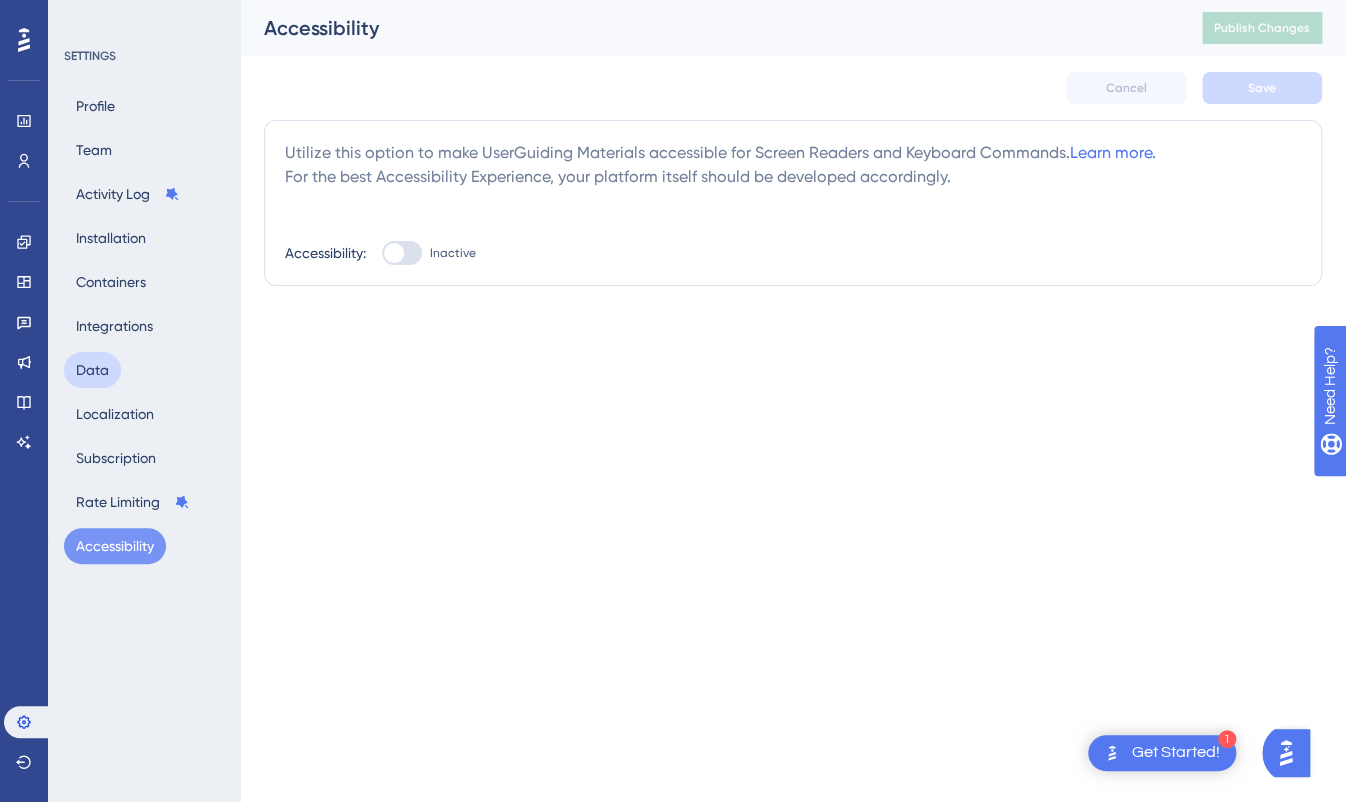 scroll, scrollTop: 0, scrollLeft: 0, axis: both 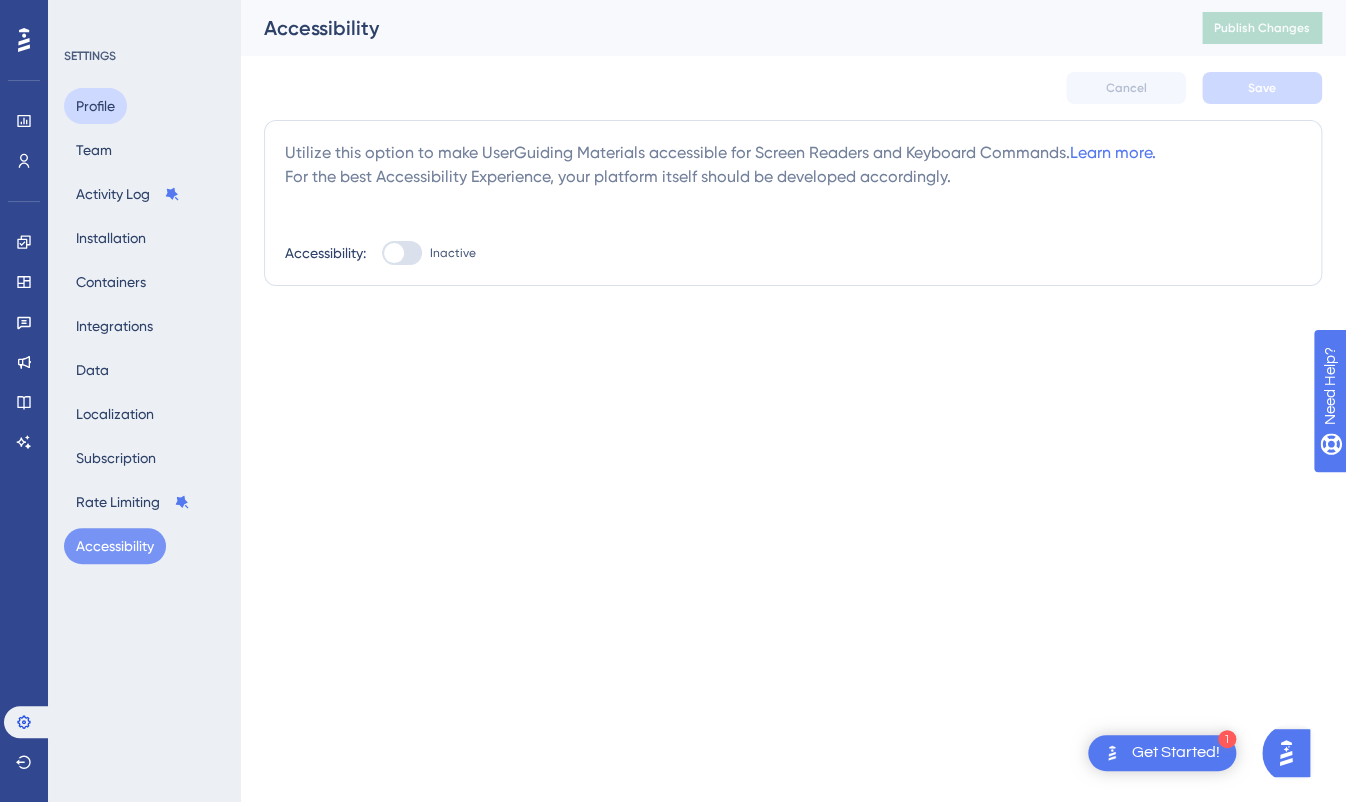 click on "Profile" at bounding box center [95, 106] 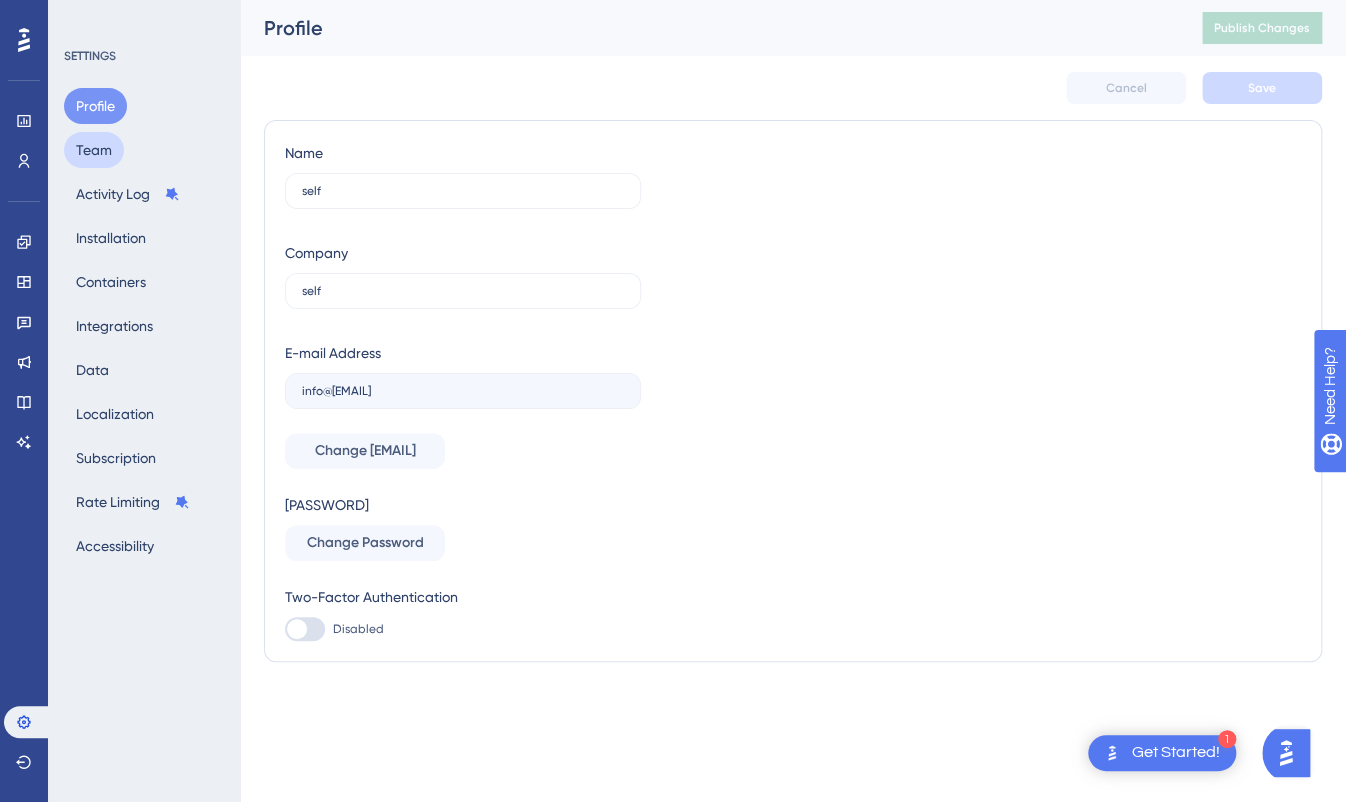 click on "Team" at bounding box center [94, 150] 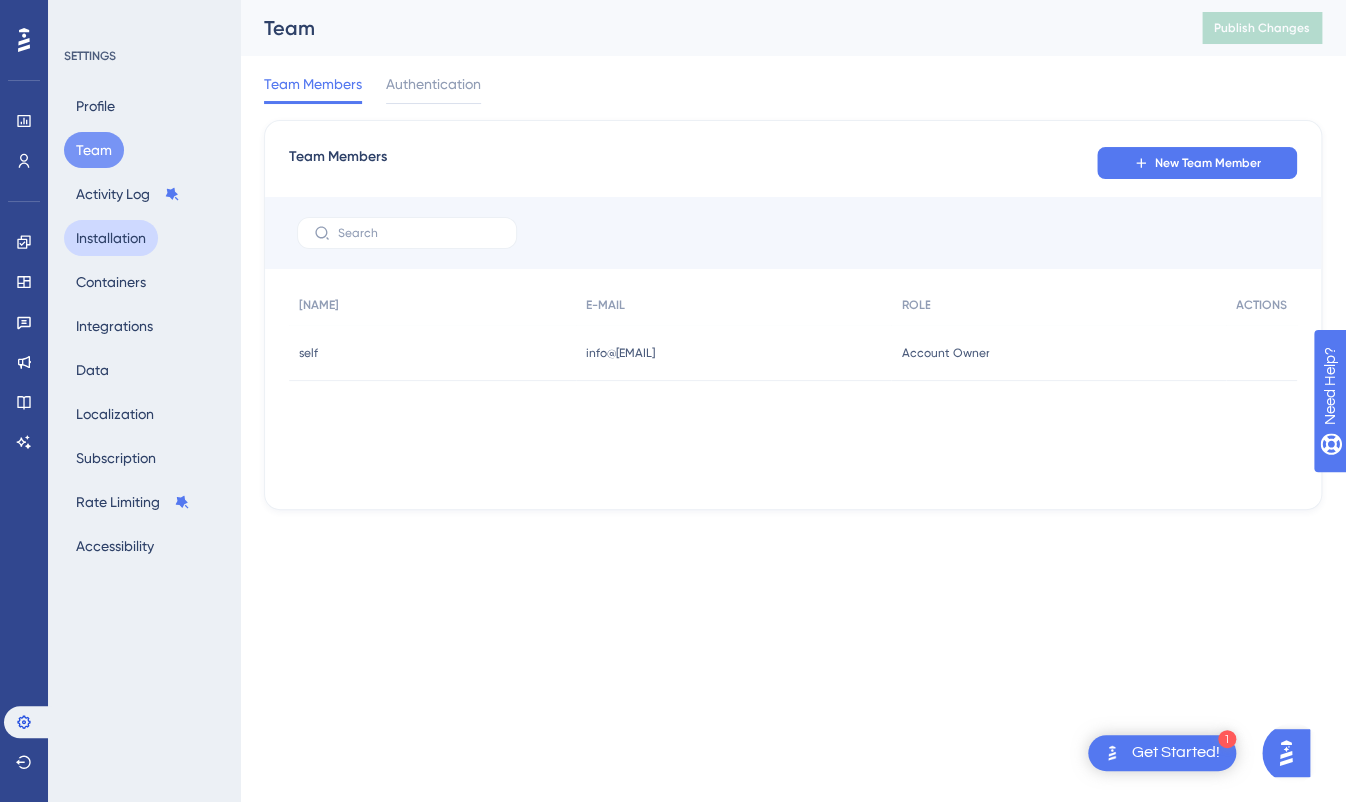 click on "Installation" at bounding box center (111, 238) 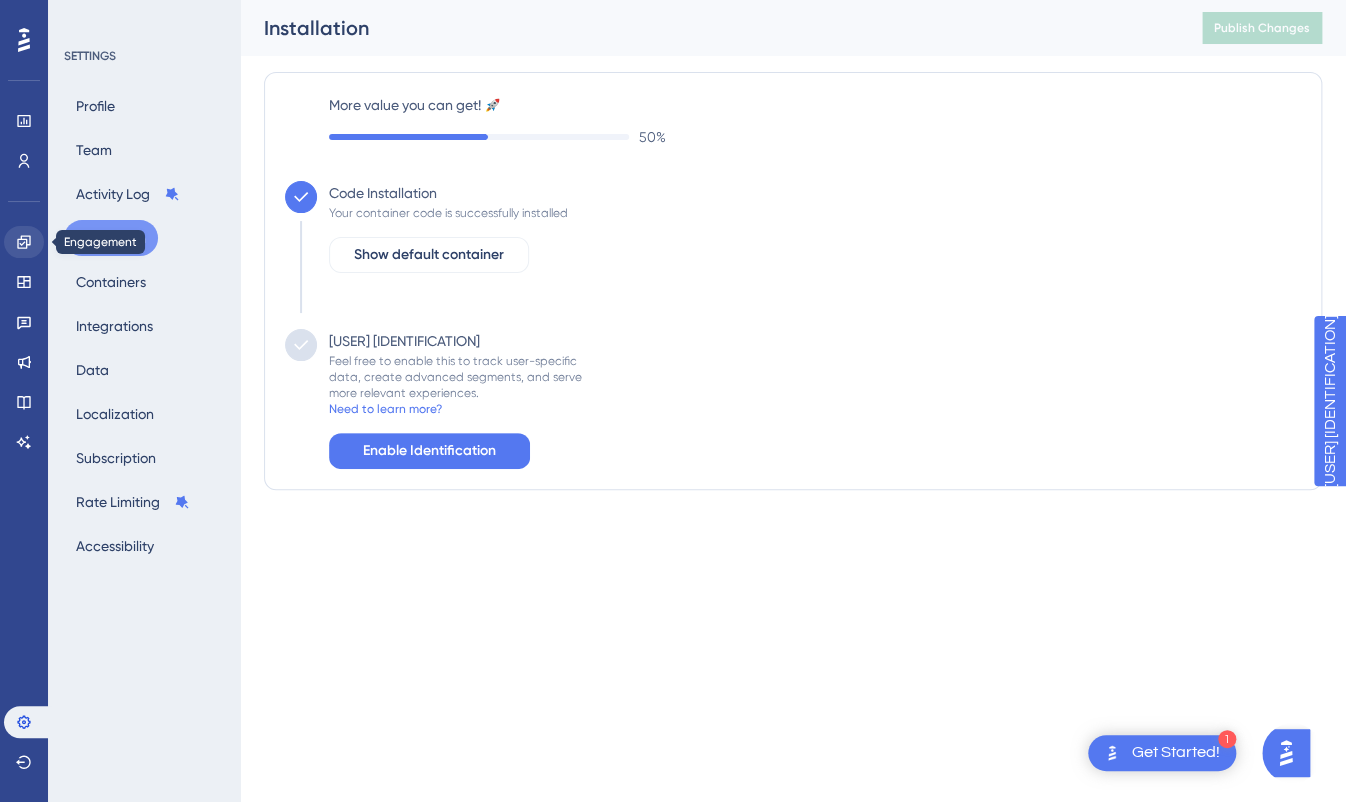 scroll, scrollTop: 0, scrollLeft: 0, axis: both 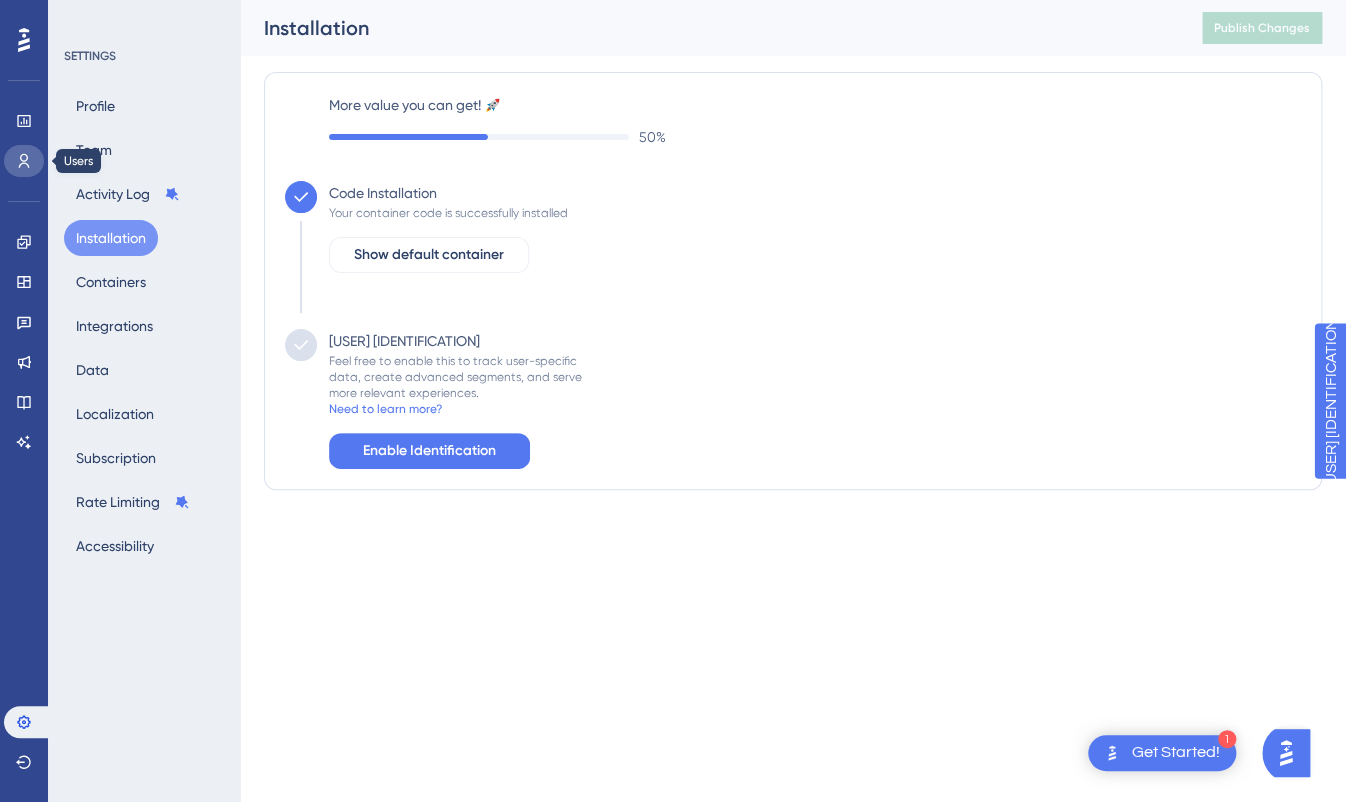 click at bounding box center [24, 161] 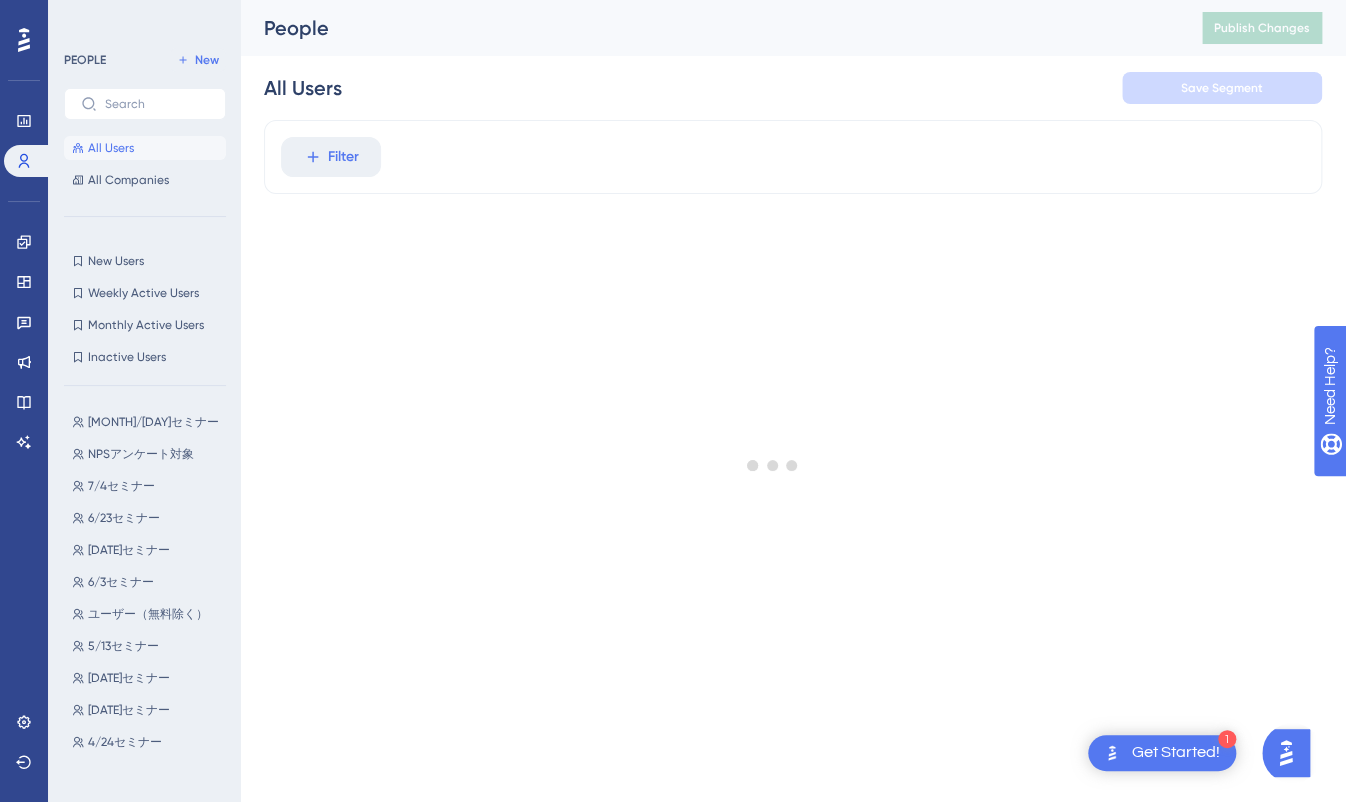 scroll, scrollTop: 0, scrollLeft: 0, axis: both 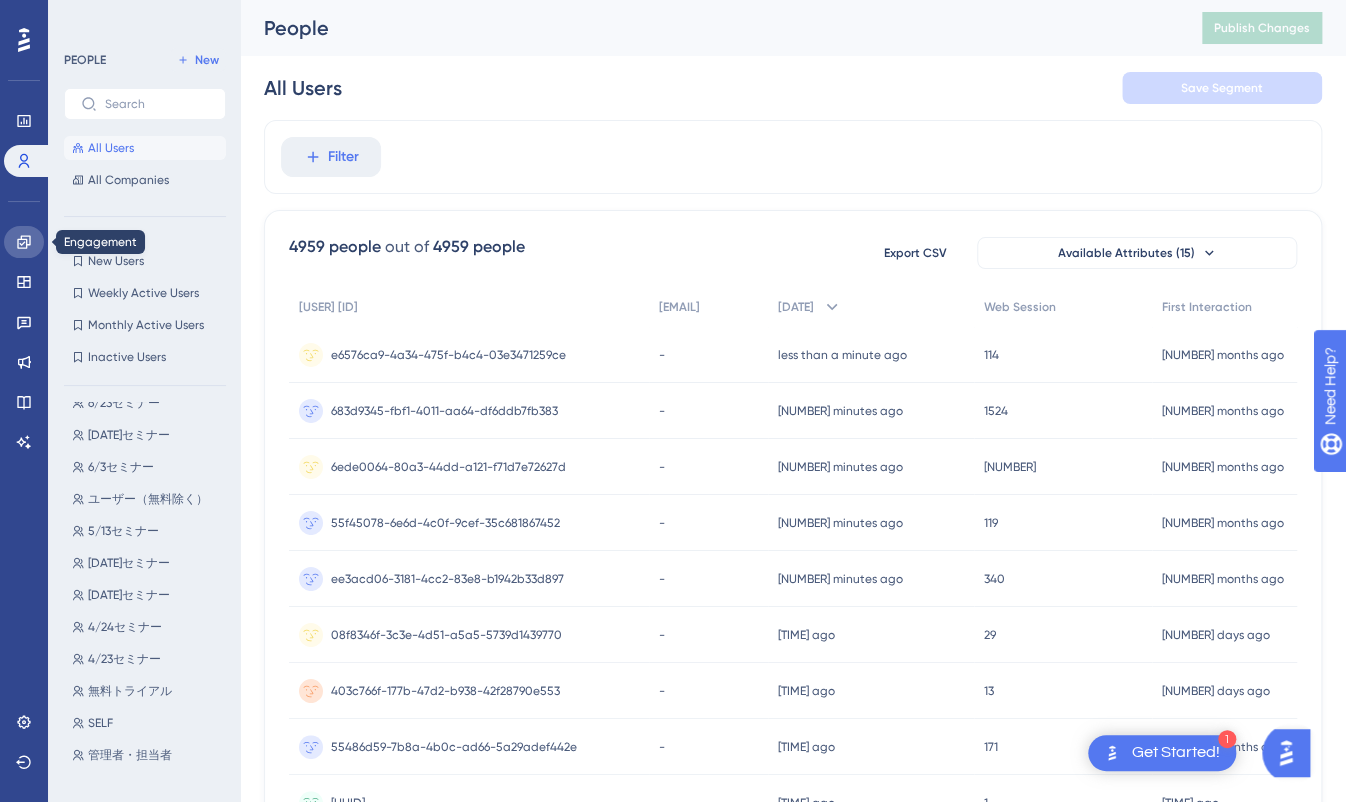 click at bounding box center (24, 242) 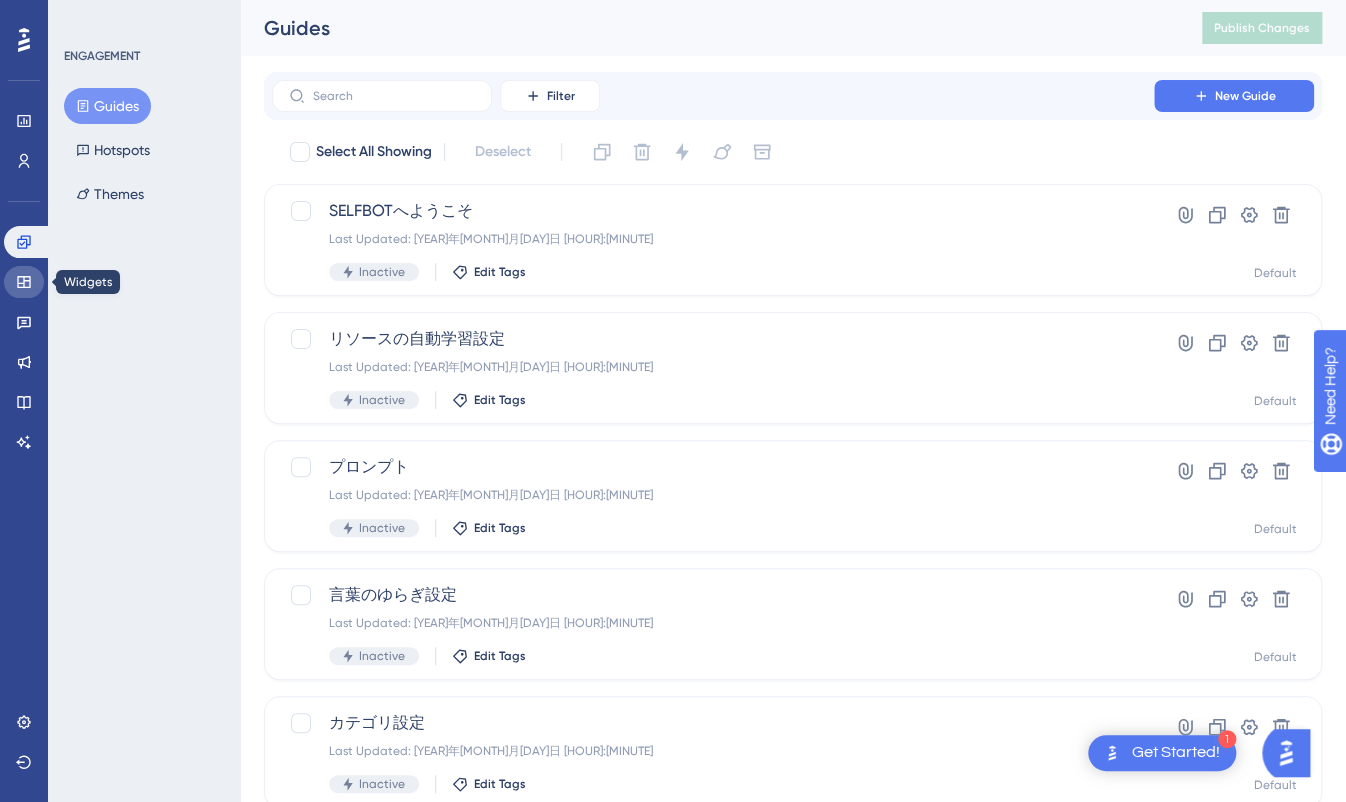 click at bounding box center (24, 282) 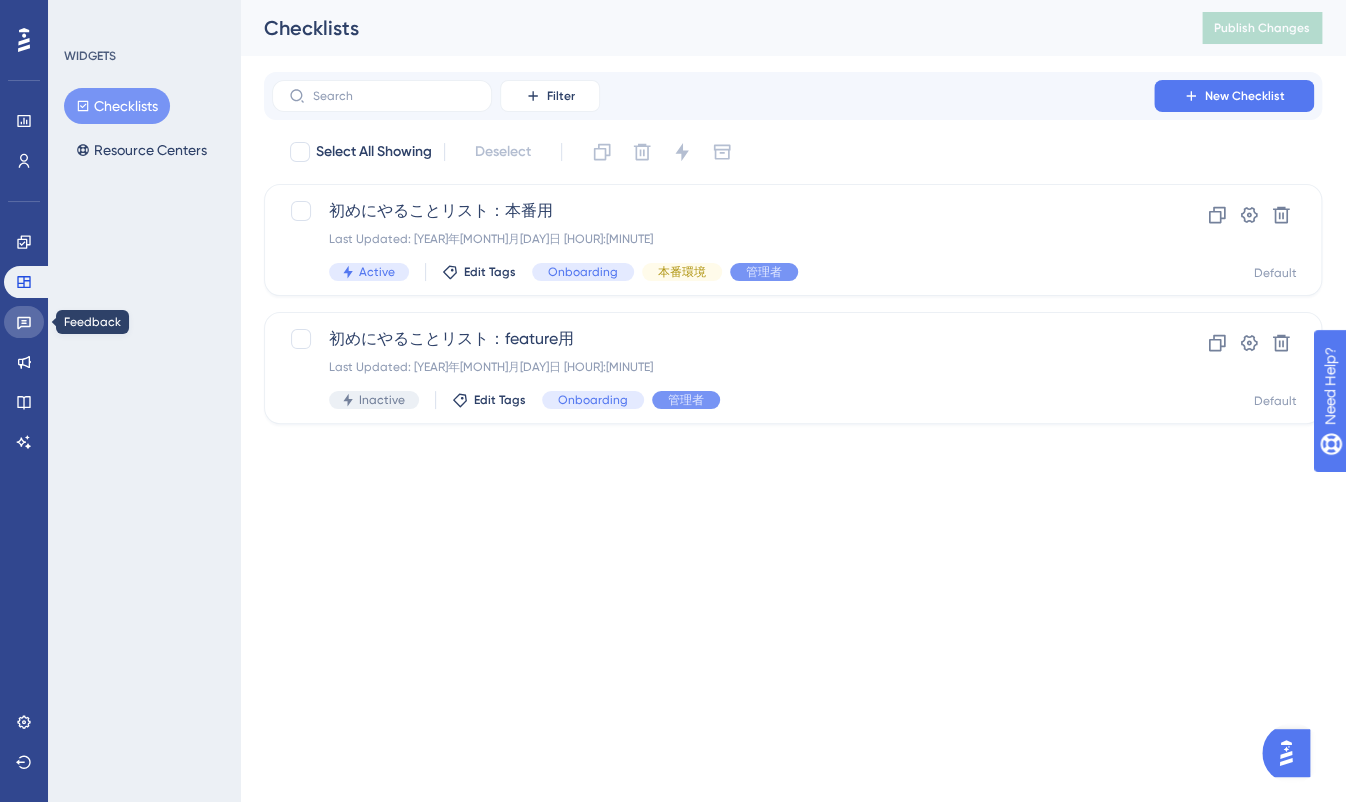 click 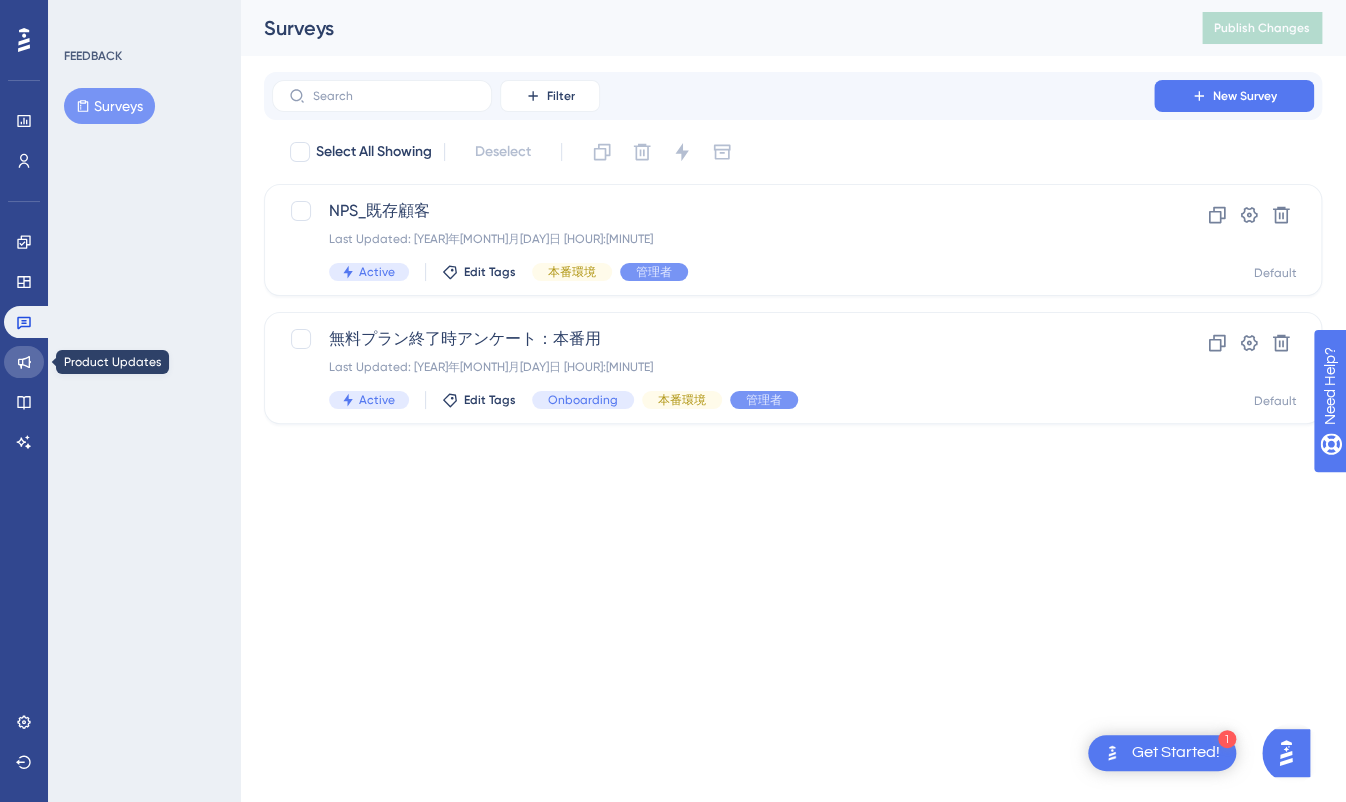 click at bounding box center [24, 362] 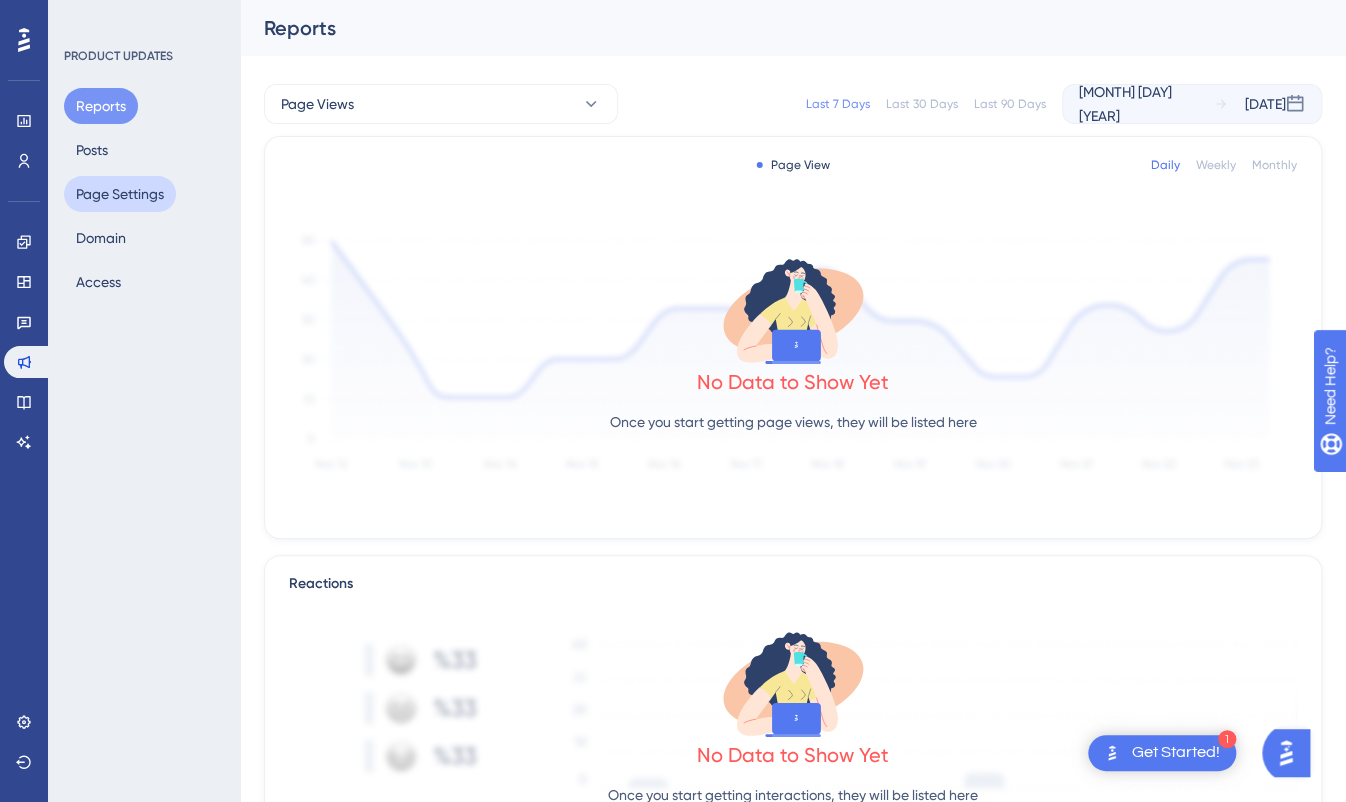 click on "Page Settings" at bounding box center [120, 194] 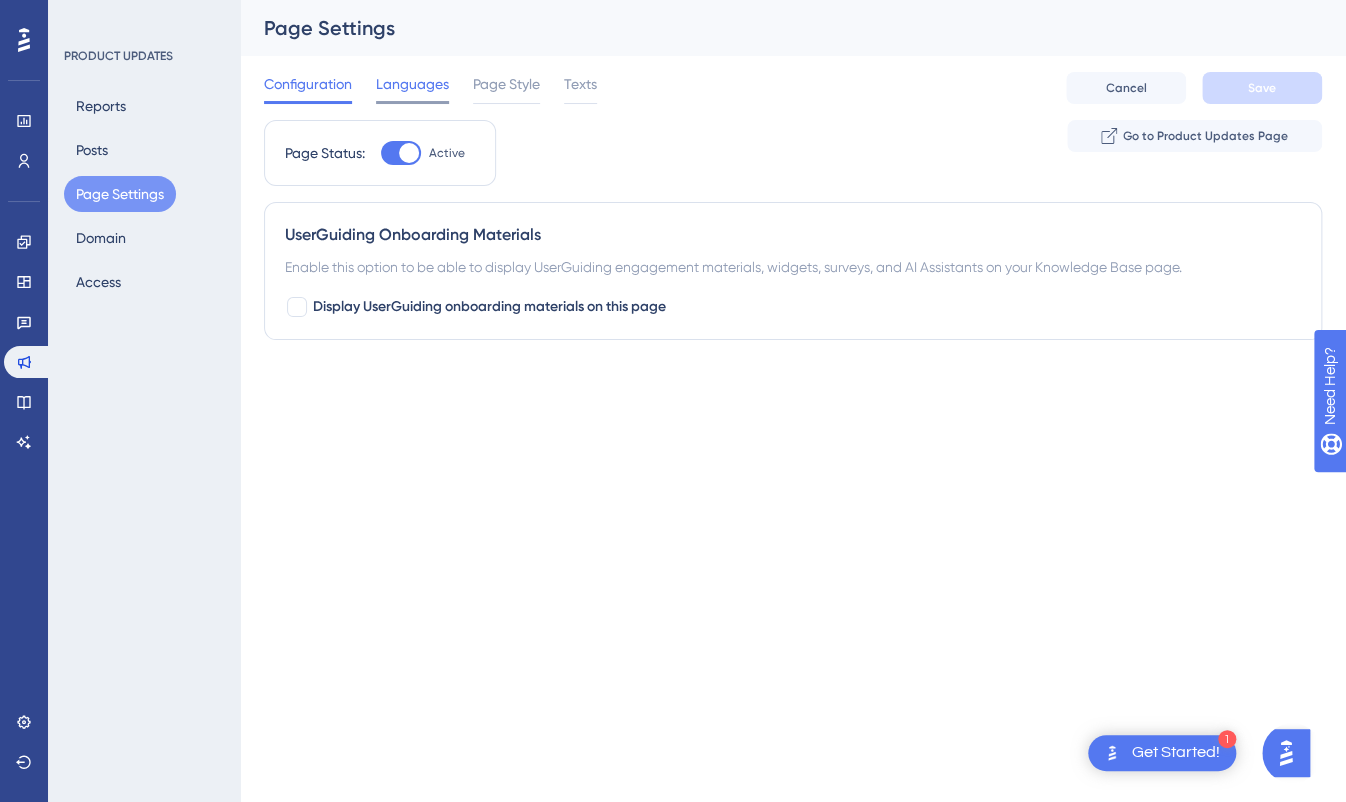 click on "Languages" at bounding box center (412, 84) 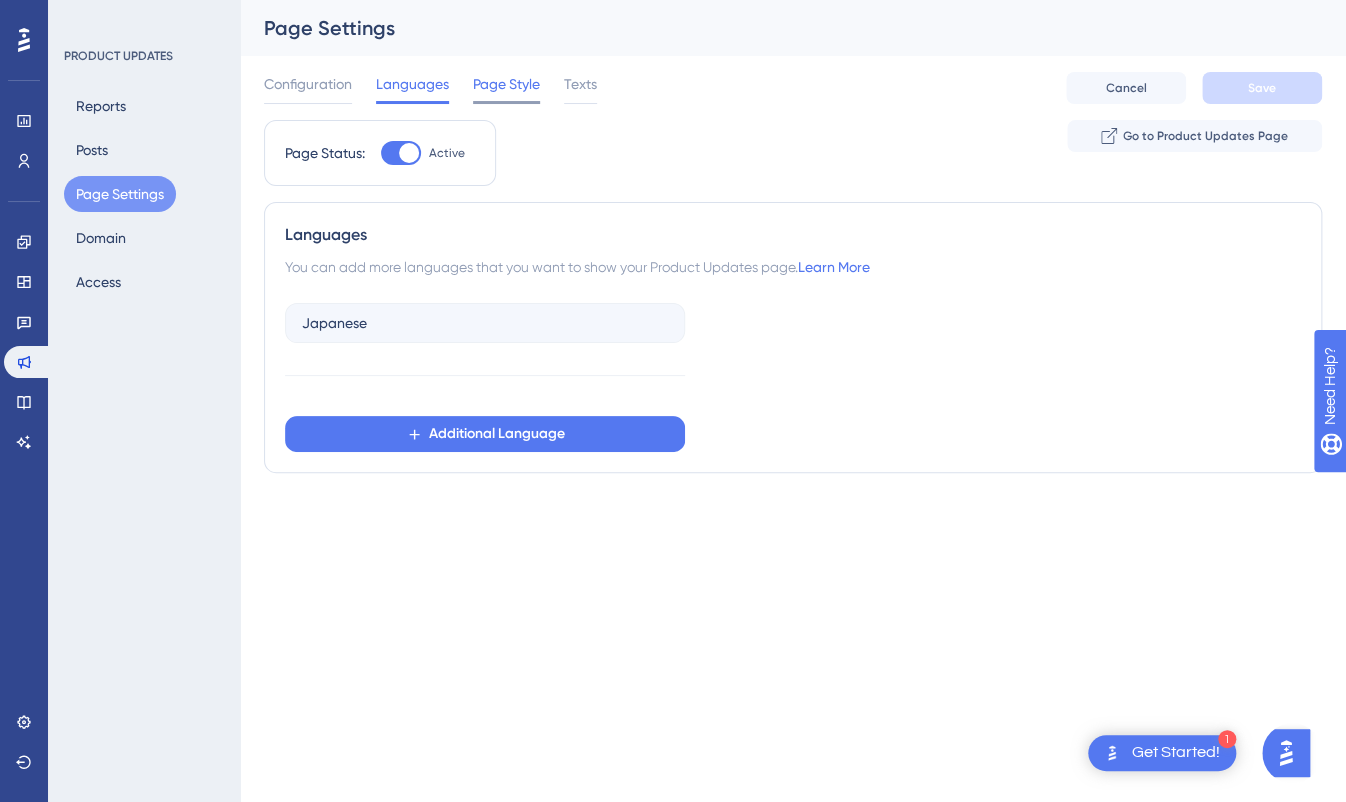 click on "Page Style" at bounding box center (506, 84) 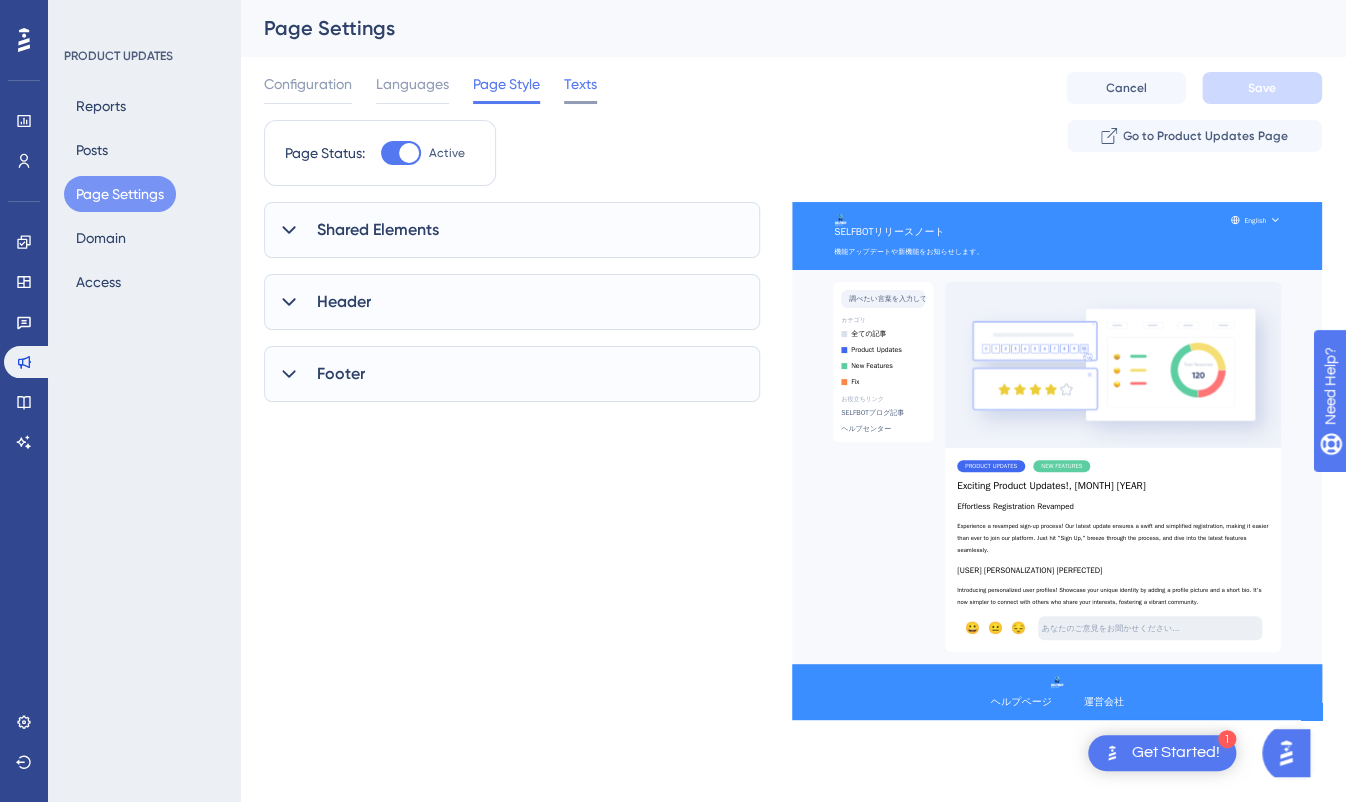 scroll, scrollTop: 0, scrollLeft: 0, axis: both 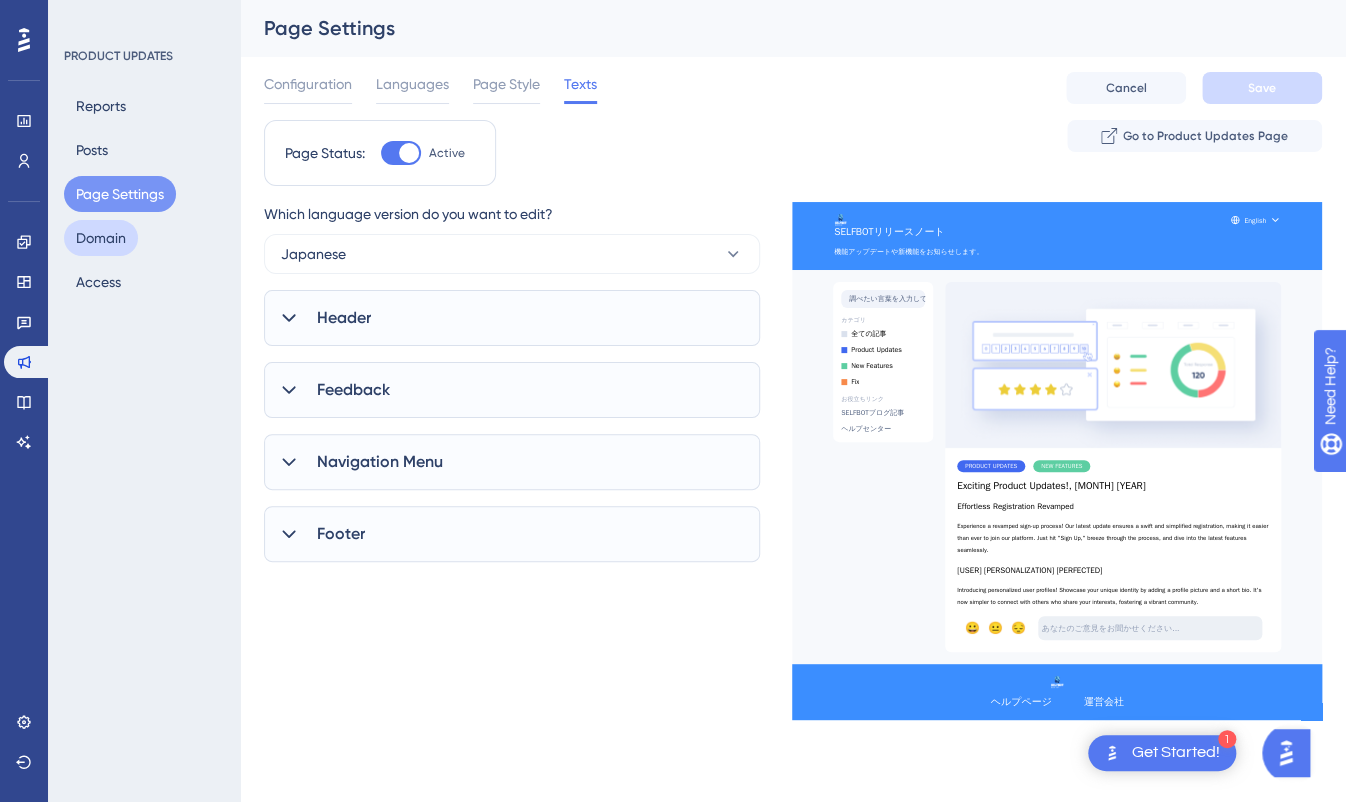 click on "Domain" at bounding box center [101, 238] 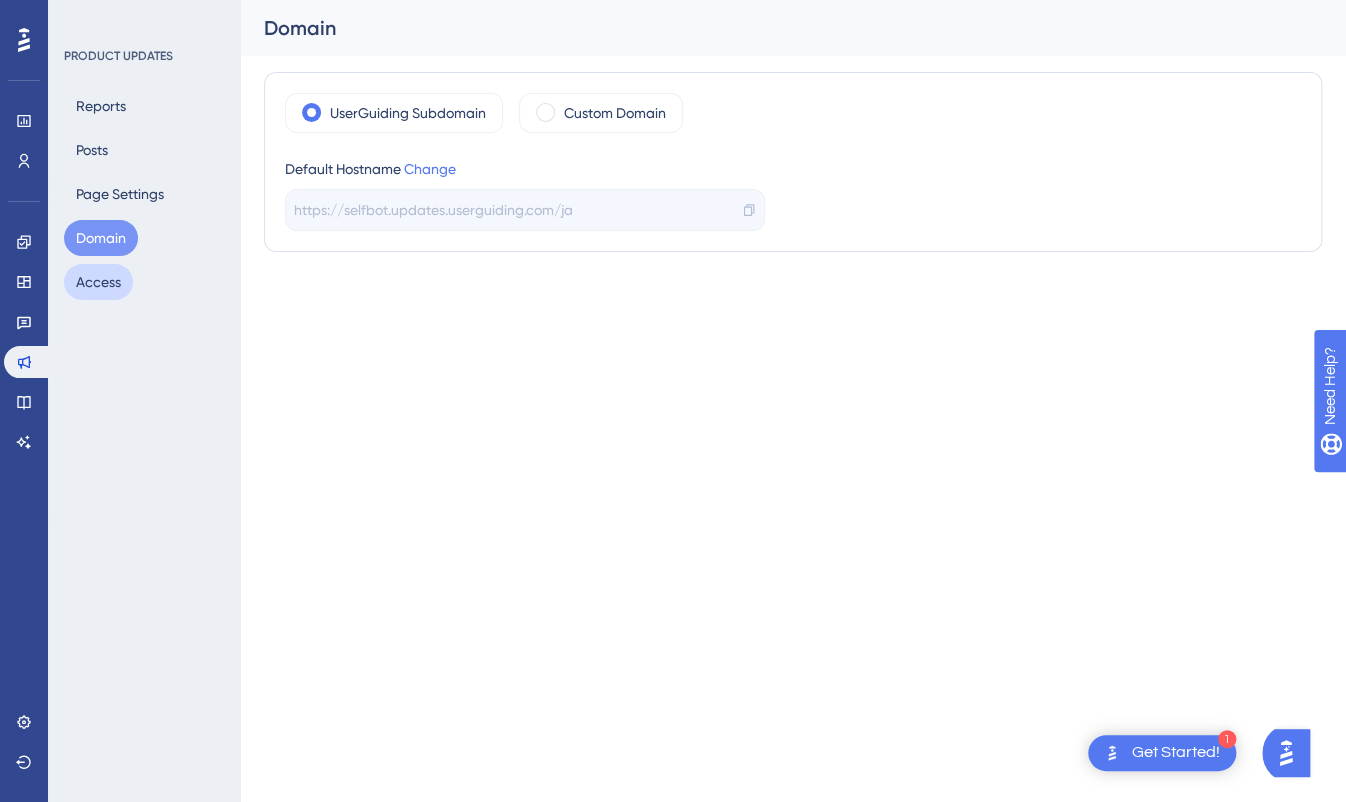 click on "Access" at bounding box center [98, 282] 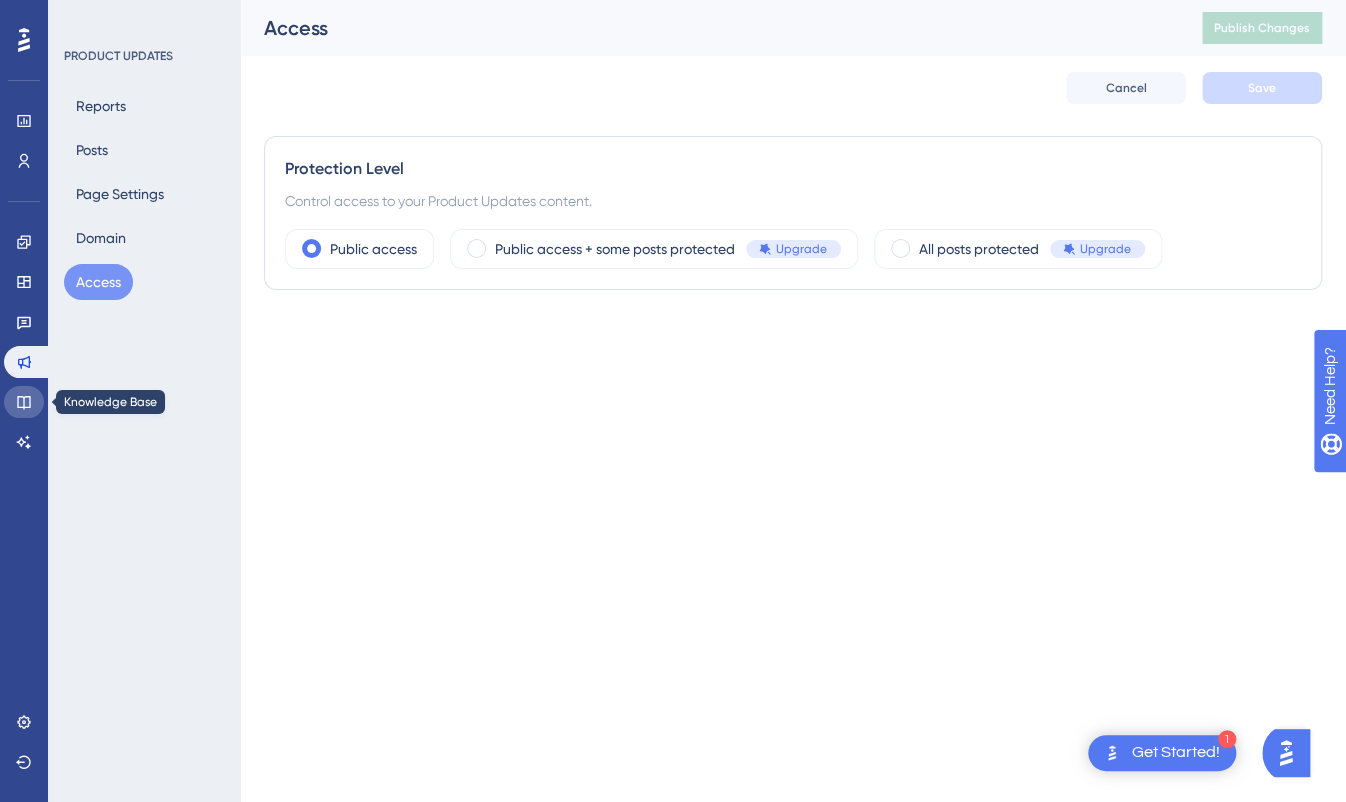 click 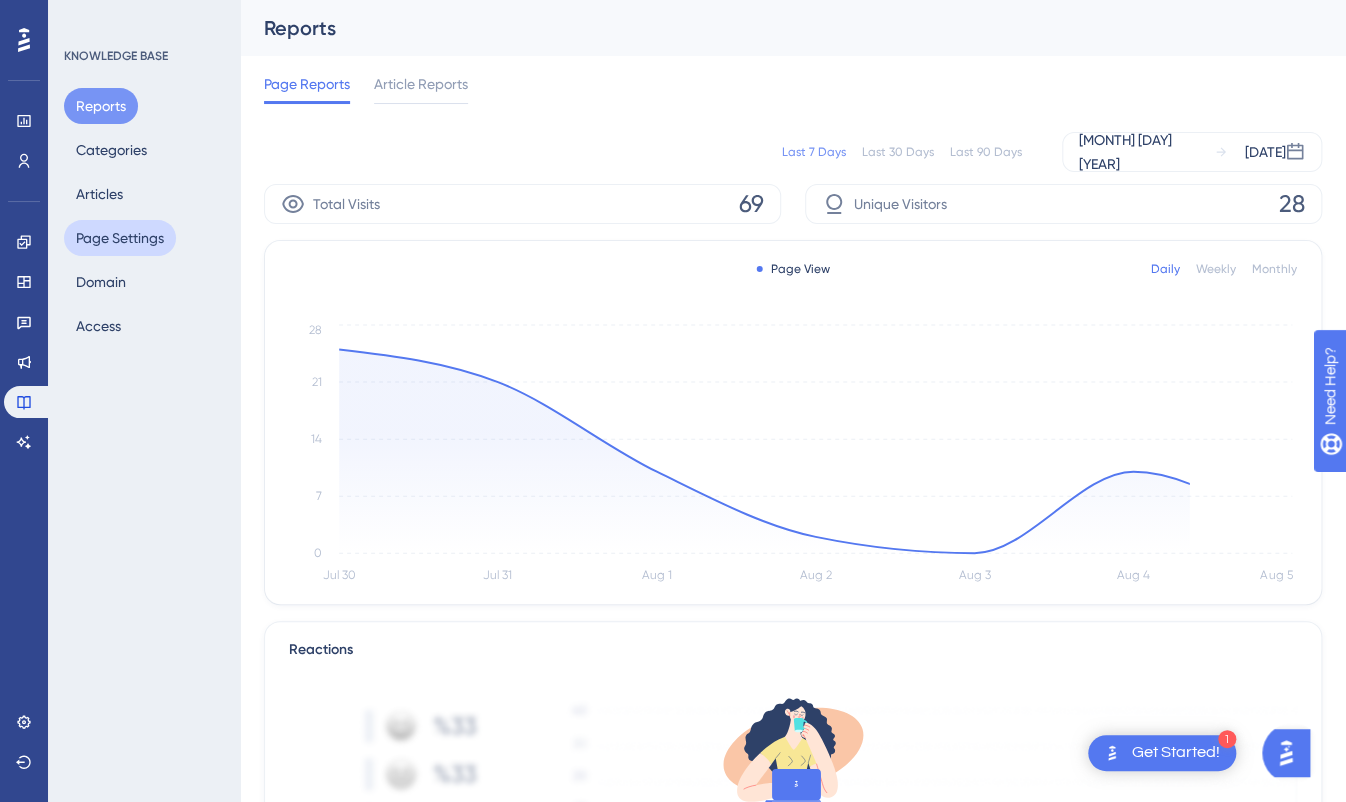 click on "Page Settings" at bounding box center [120, 238] 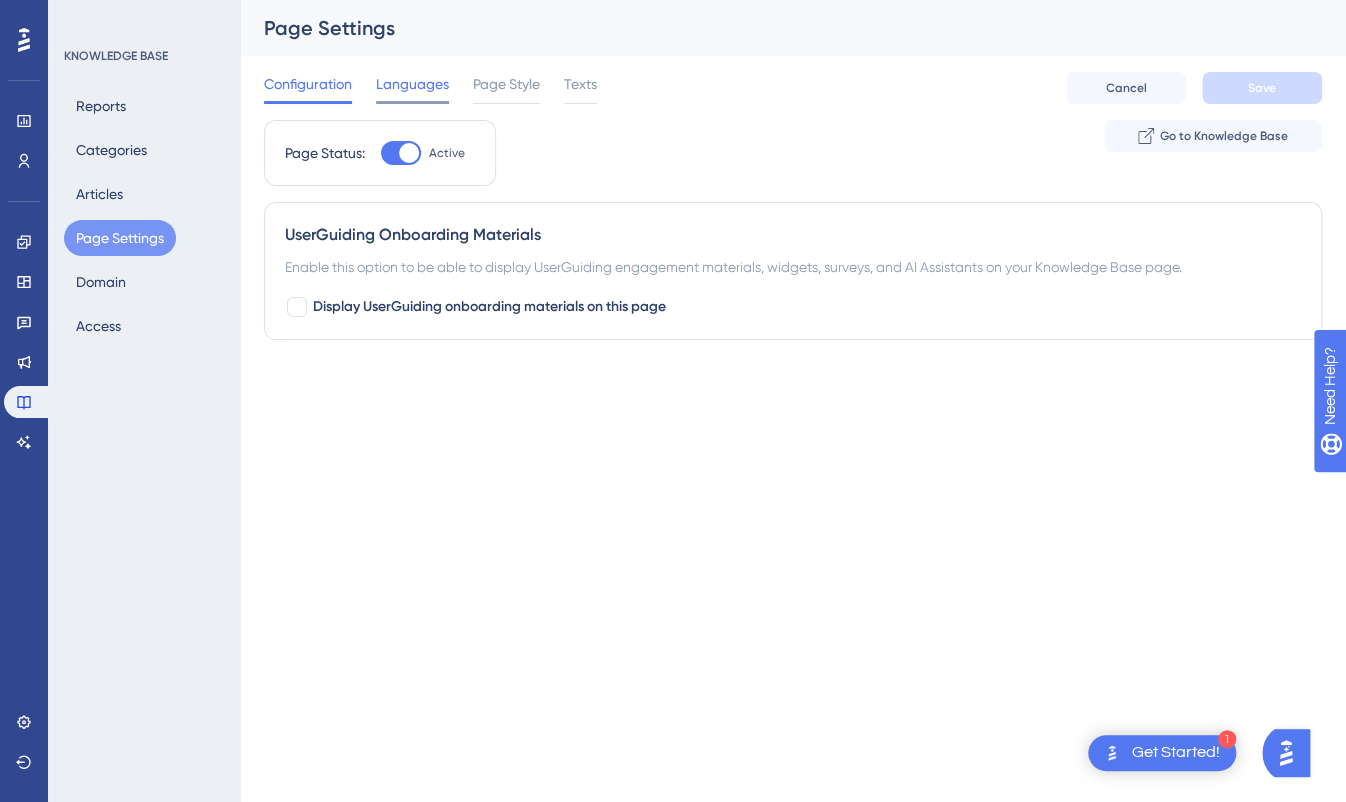 click on "Languages" at bounding box center [412, 84] 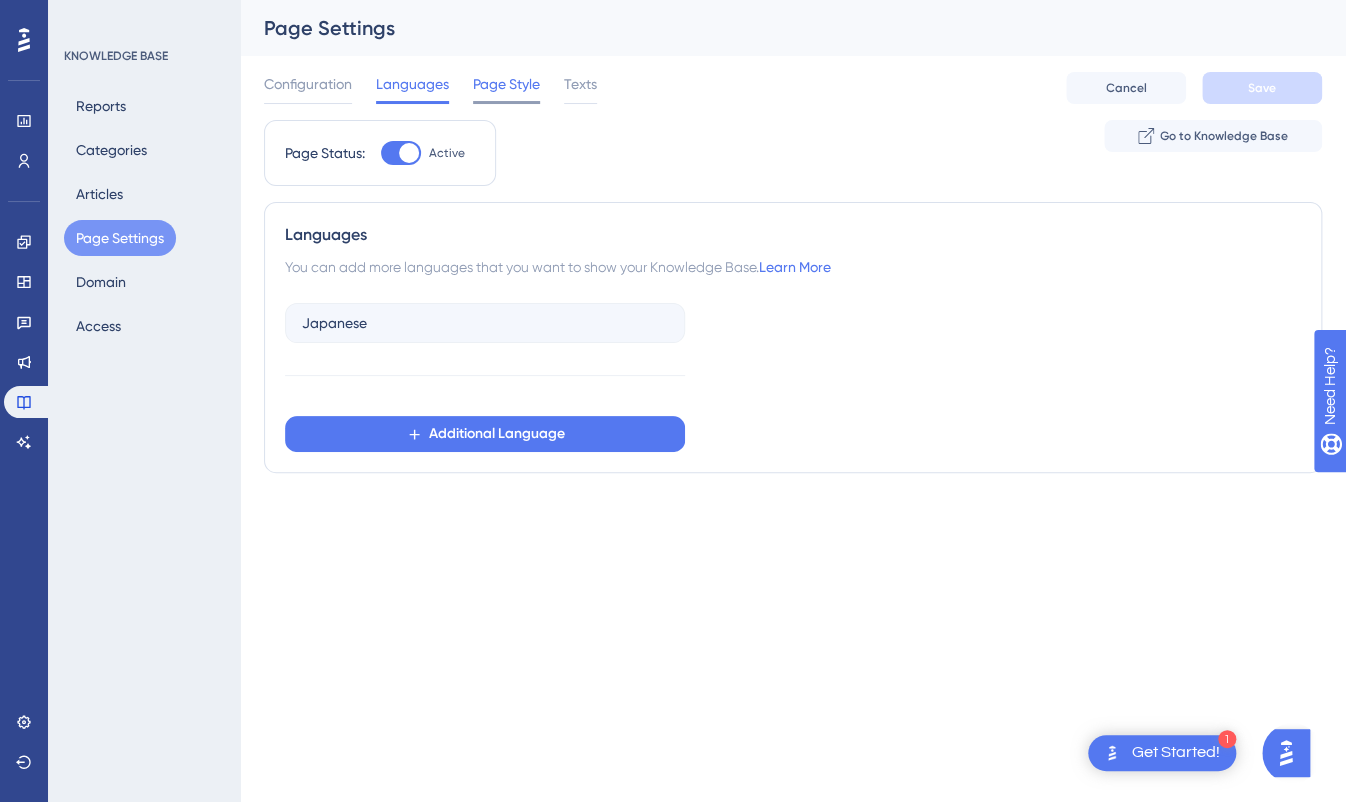 click on "Page Style" at bounding box center [506, 84] 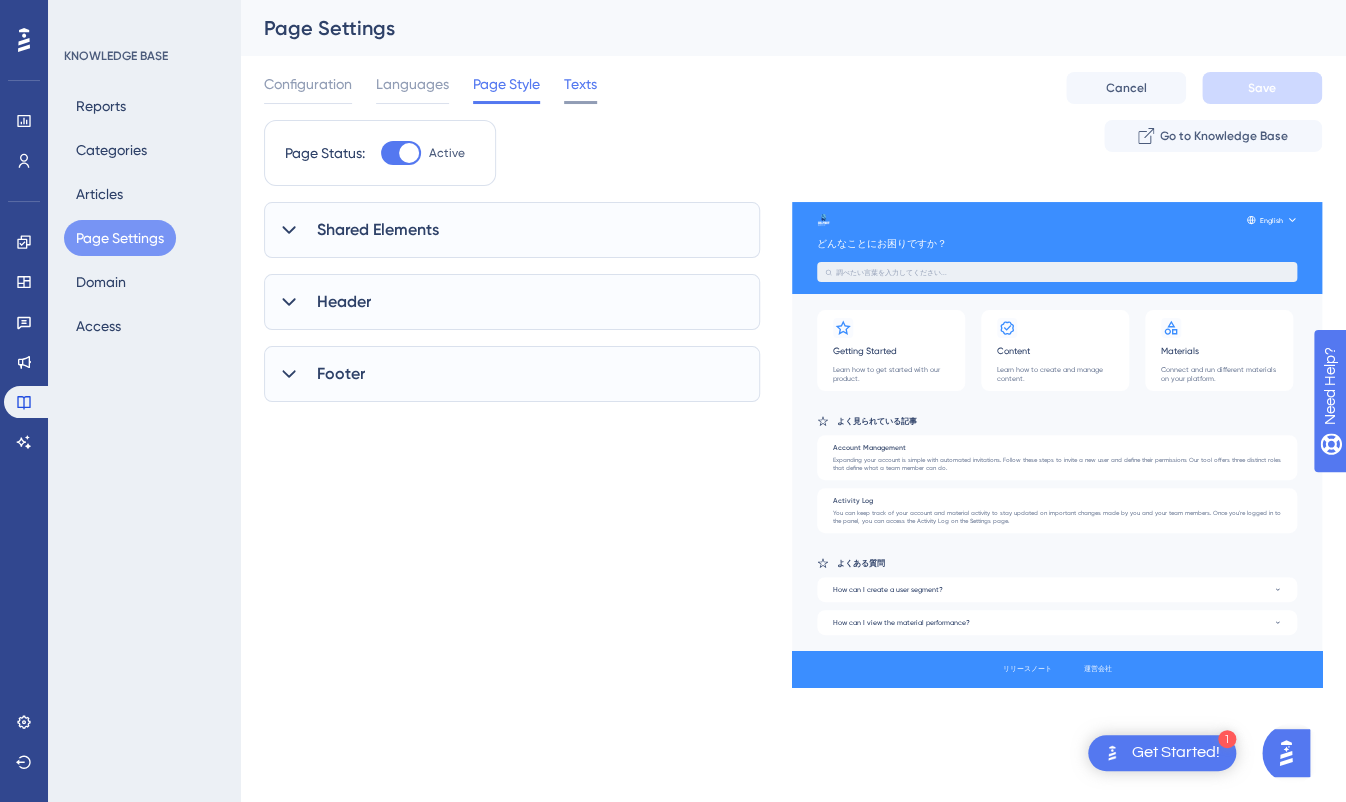 click on "Texts" at bounding box center [580, 84] 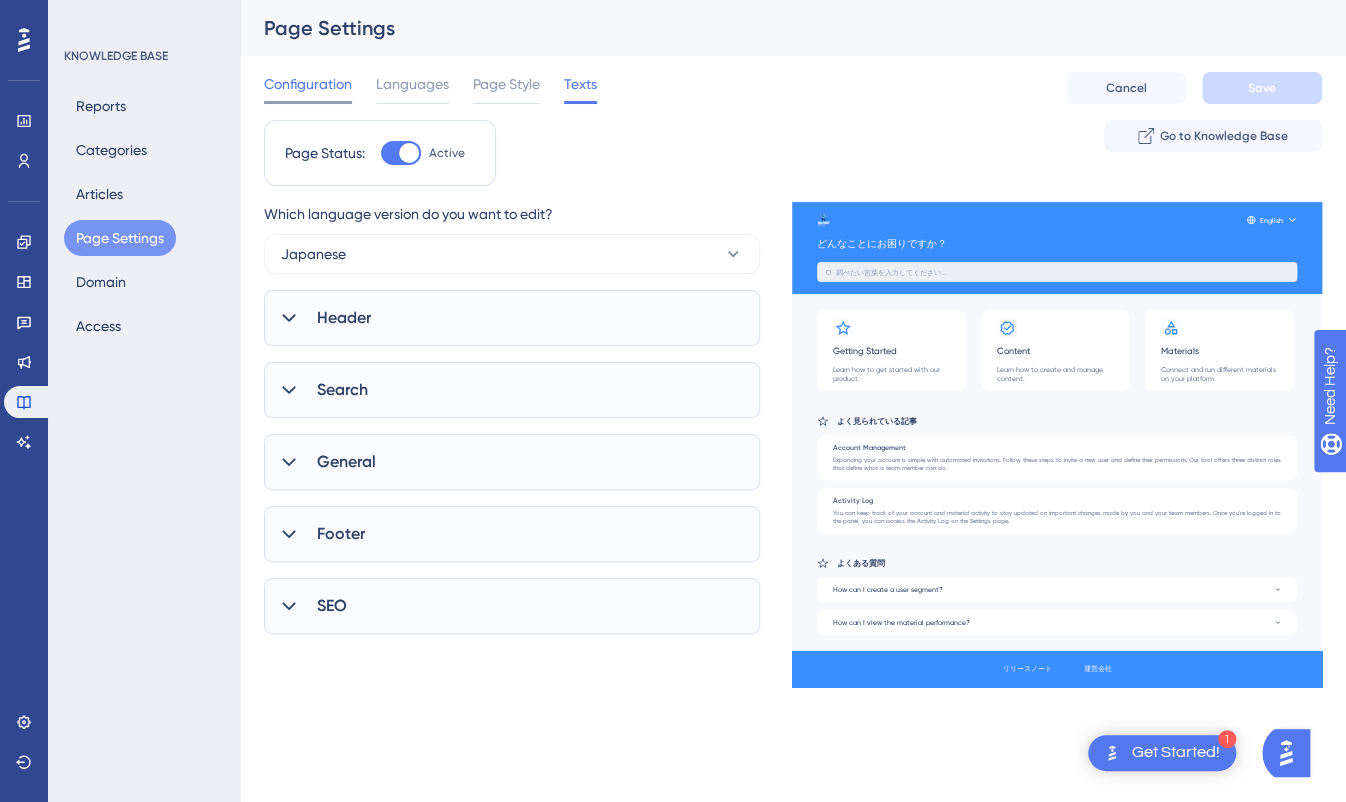 click on "Configuration" at bounding box center [308, 84] 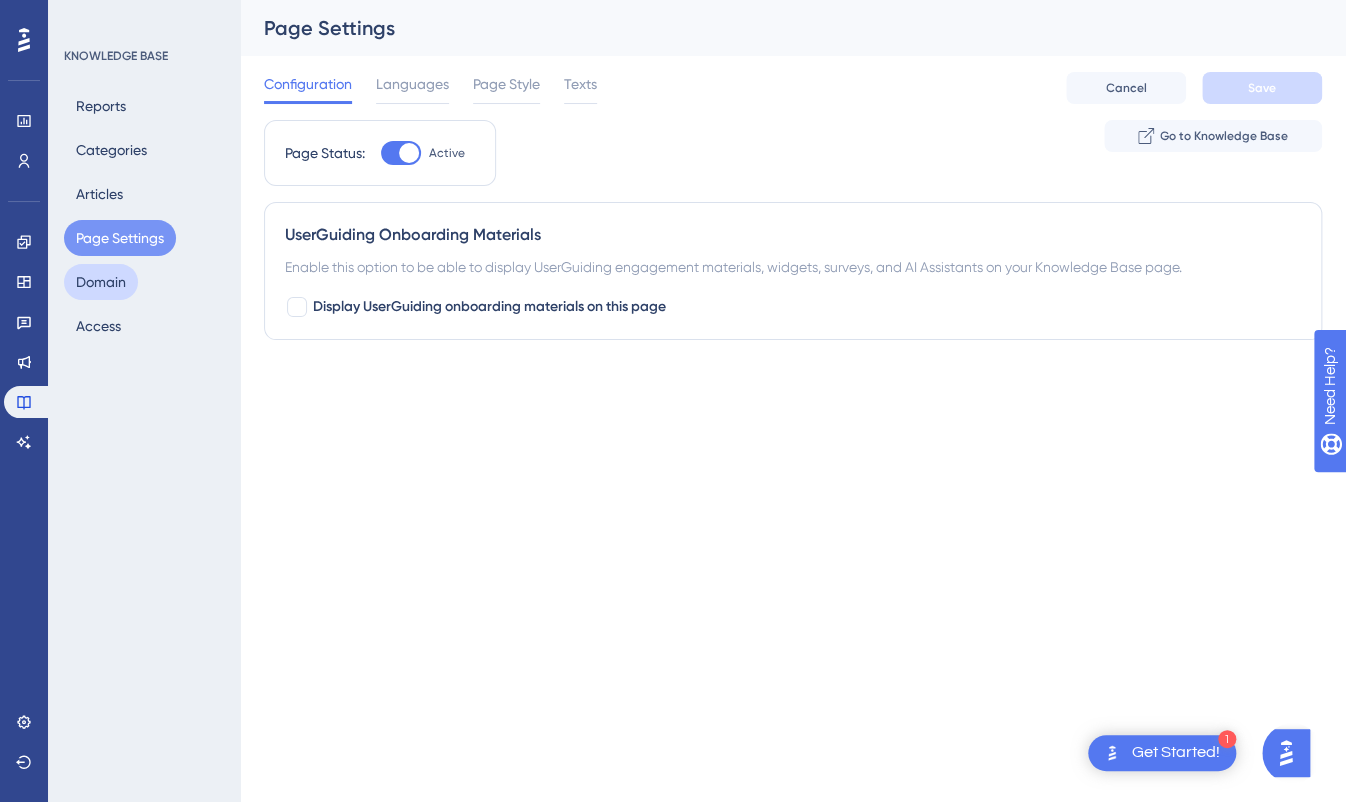 click on "Domain" at bounding box center (101, 282) 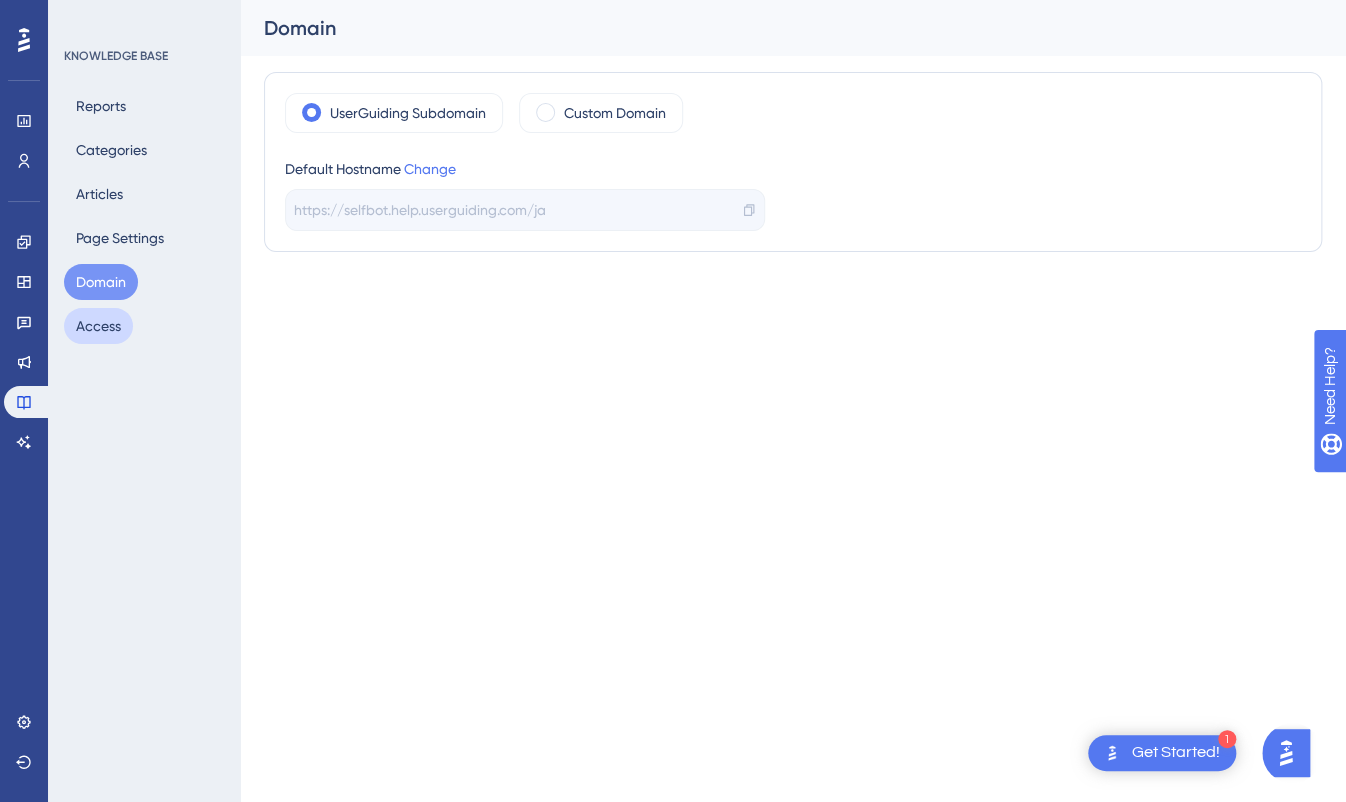 click on "Access" at bounding box center (98, 326) 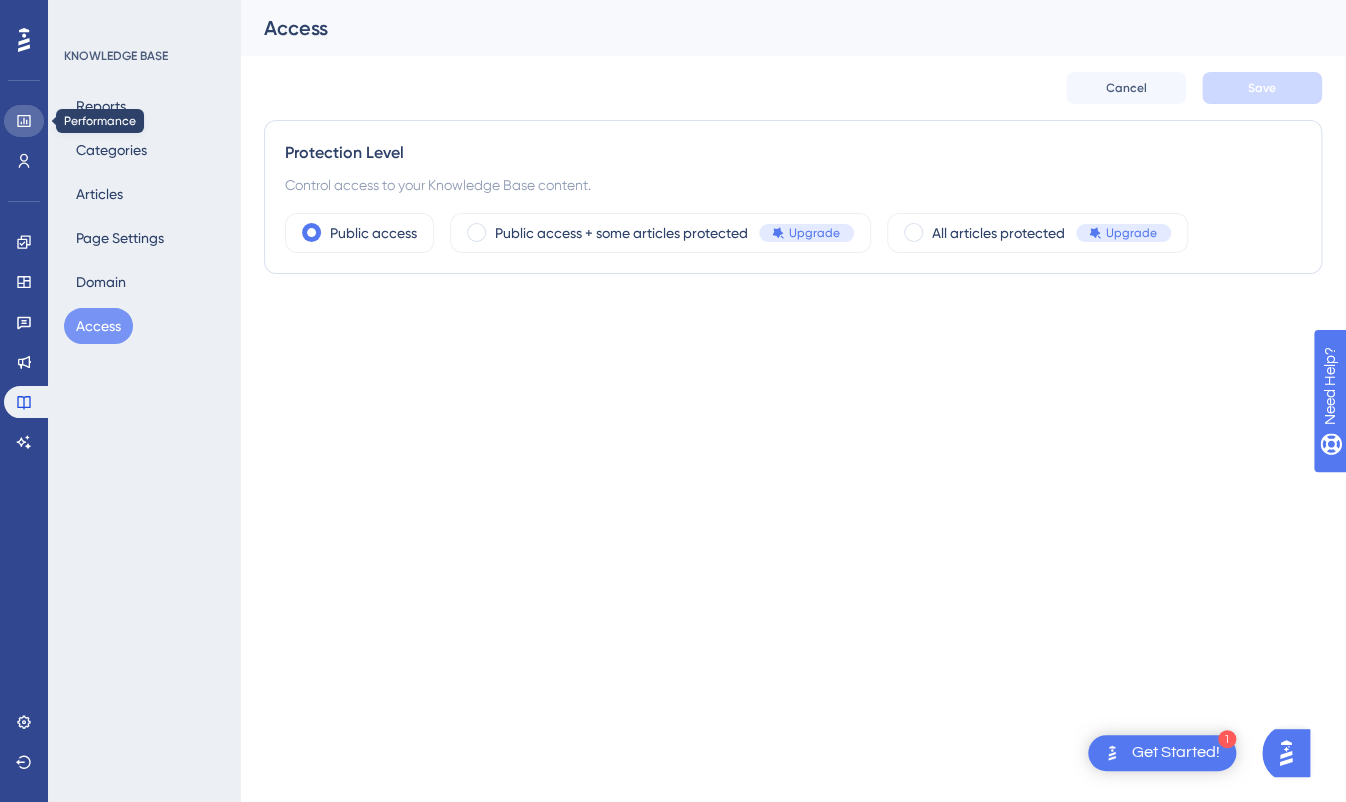 click 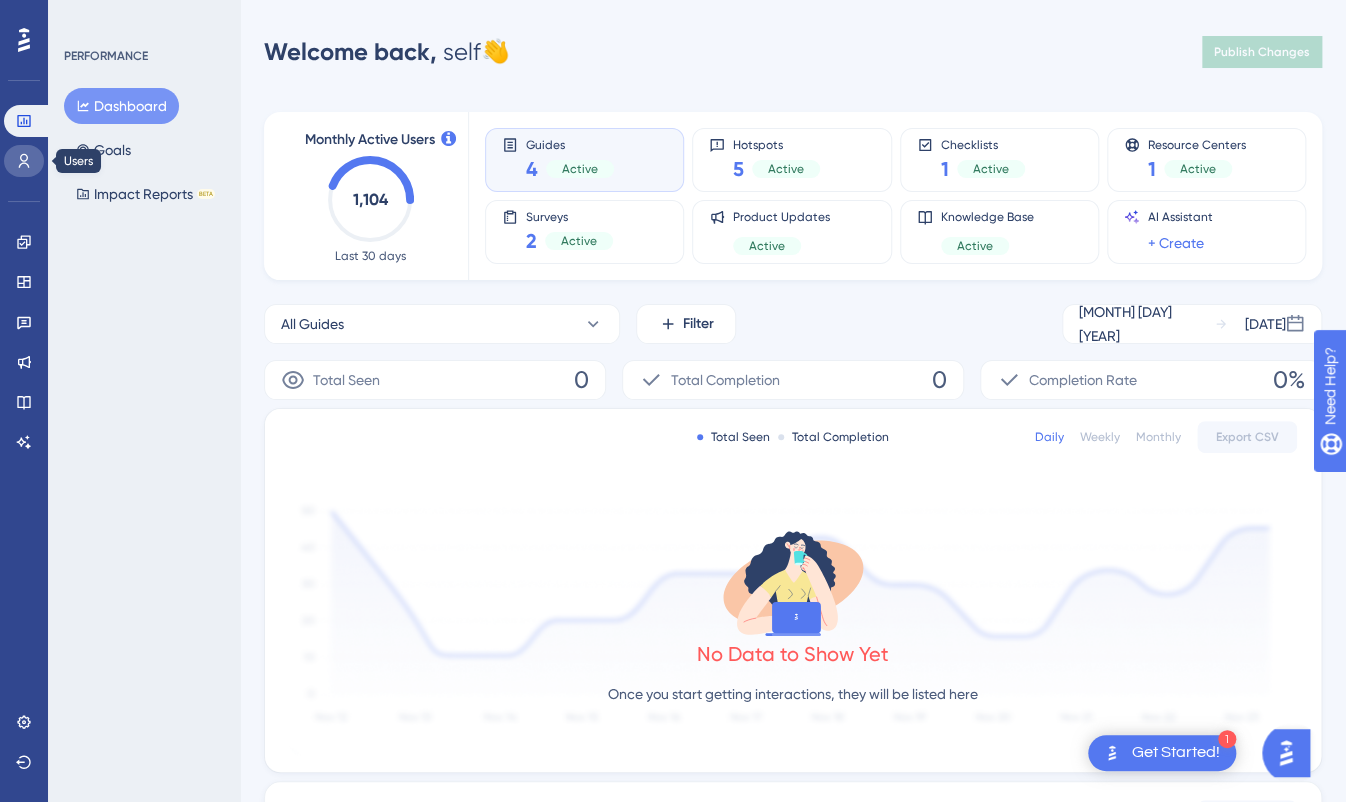 click 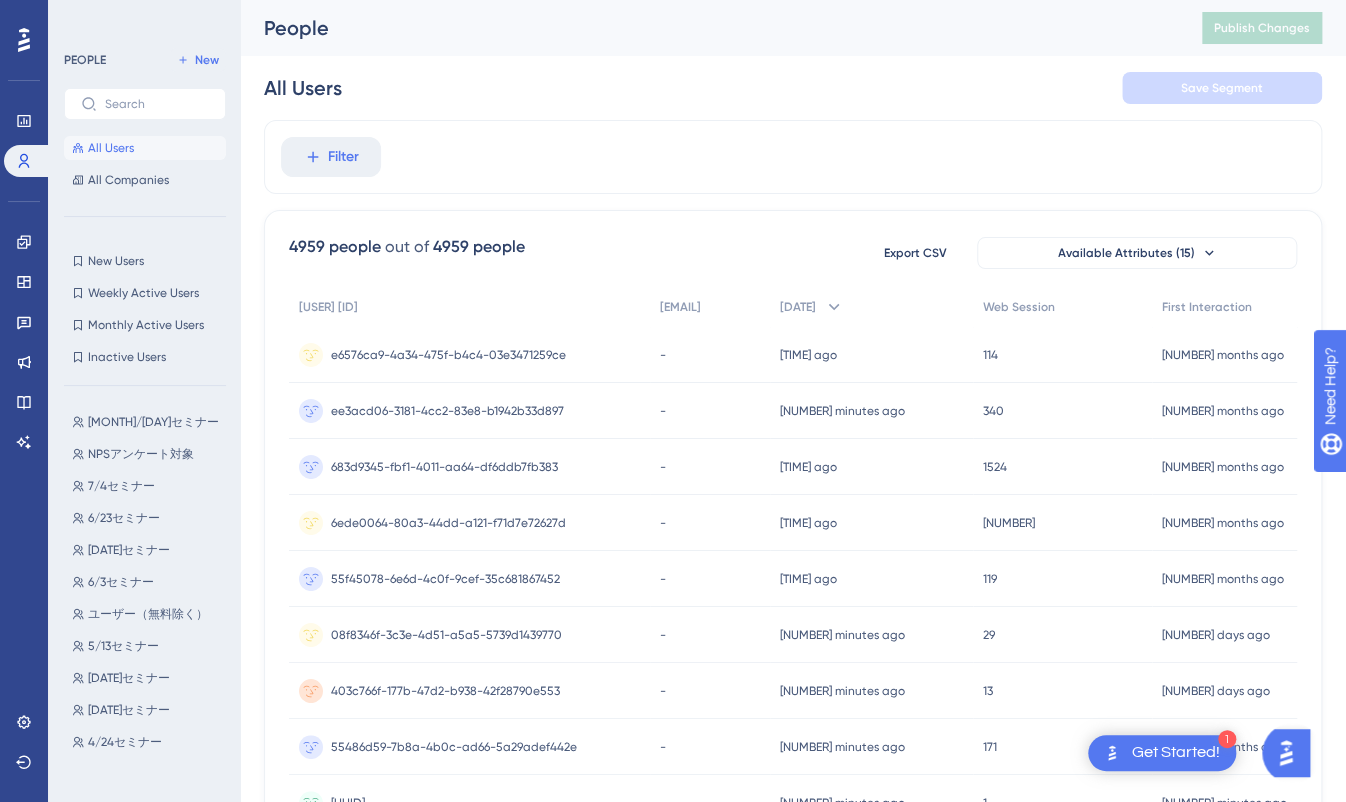 click on "People" at bounding box center [708, 28] 